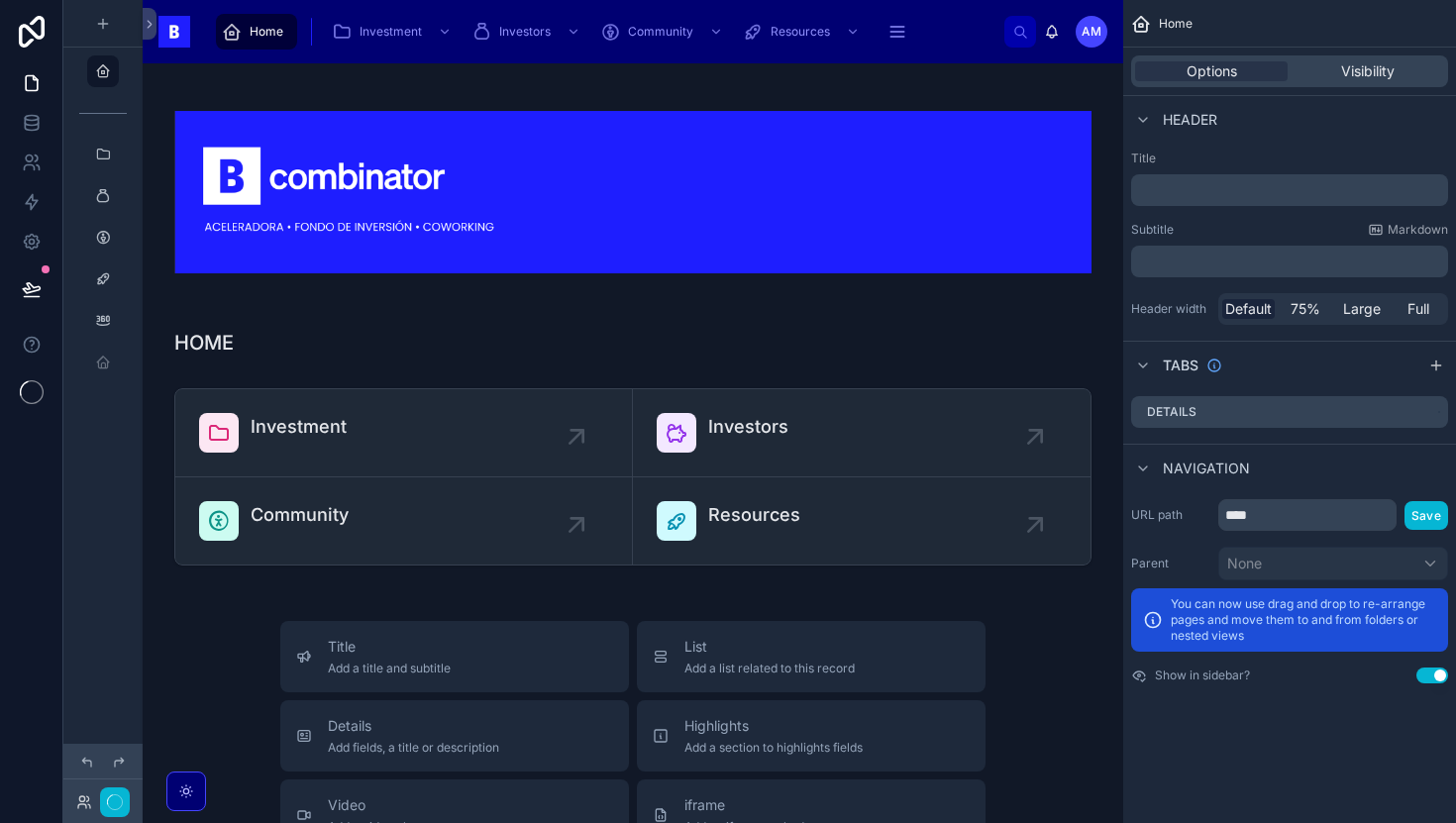 scroll, scrollTop: 0, scrollLeft: 0, axis: both 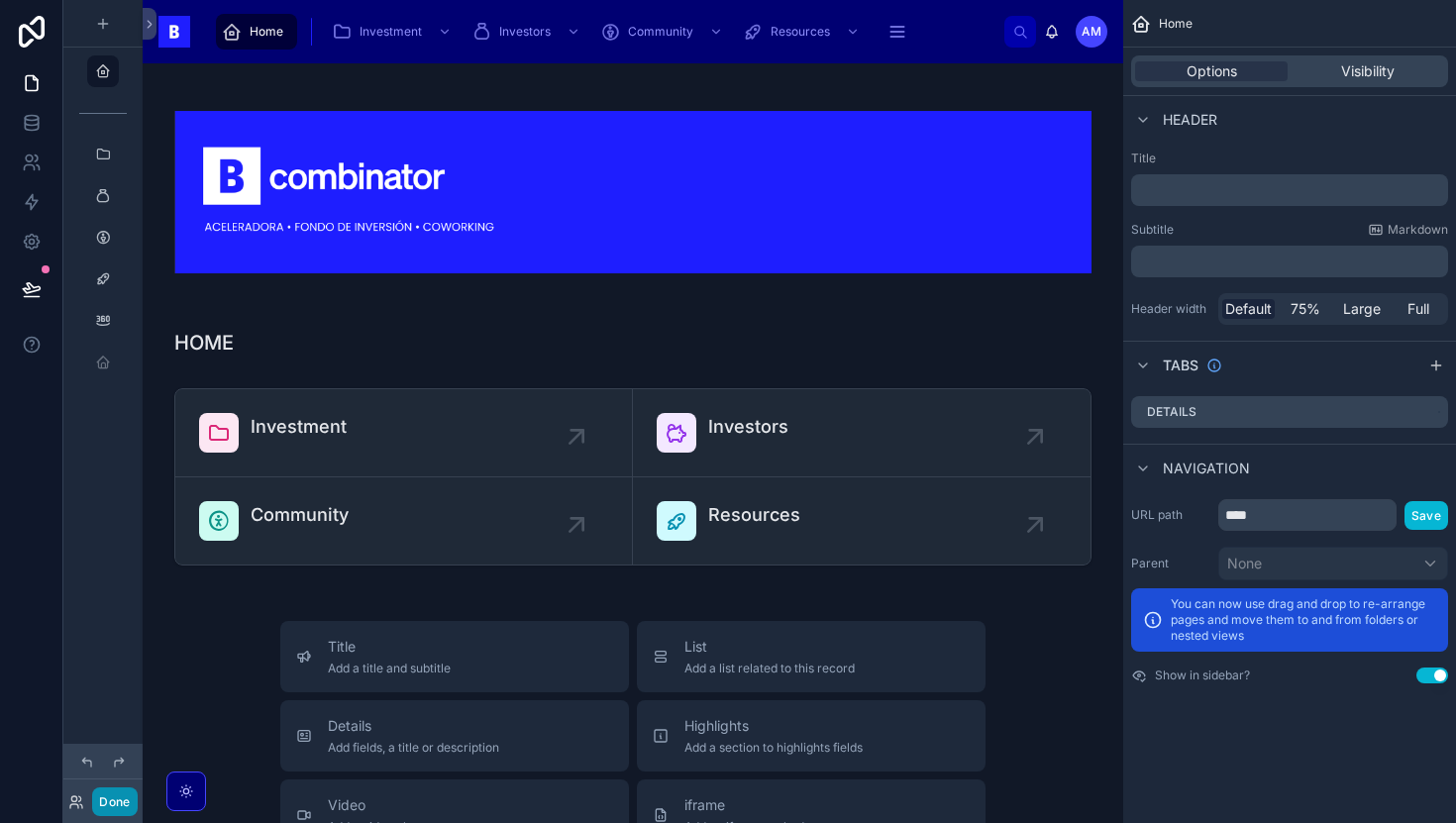 click on "Done" at bounding box center [114, 801] 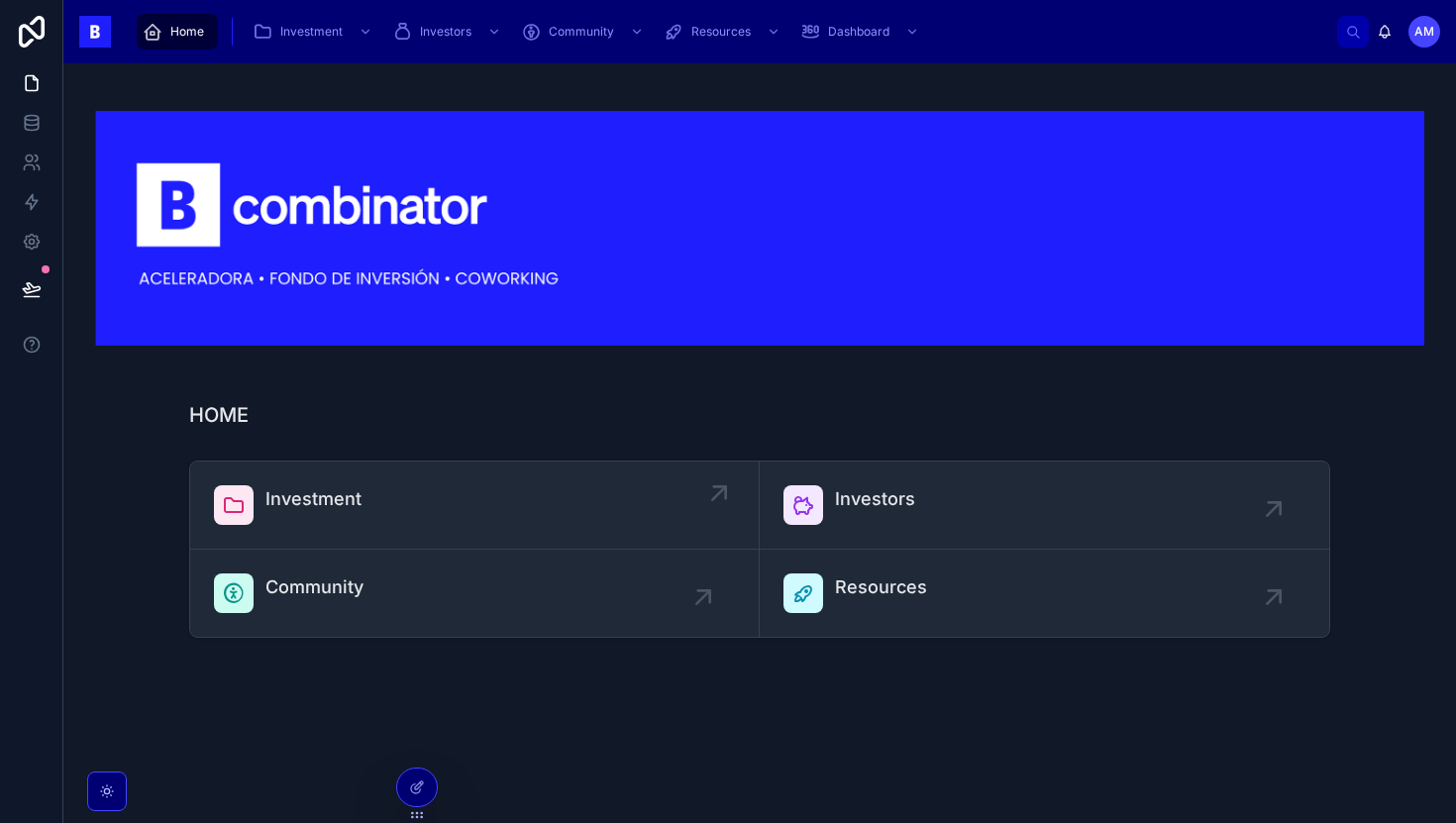 click on "Investment" at bounding box center (474, 505) 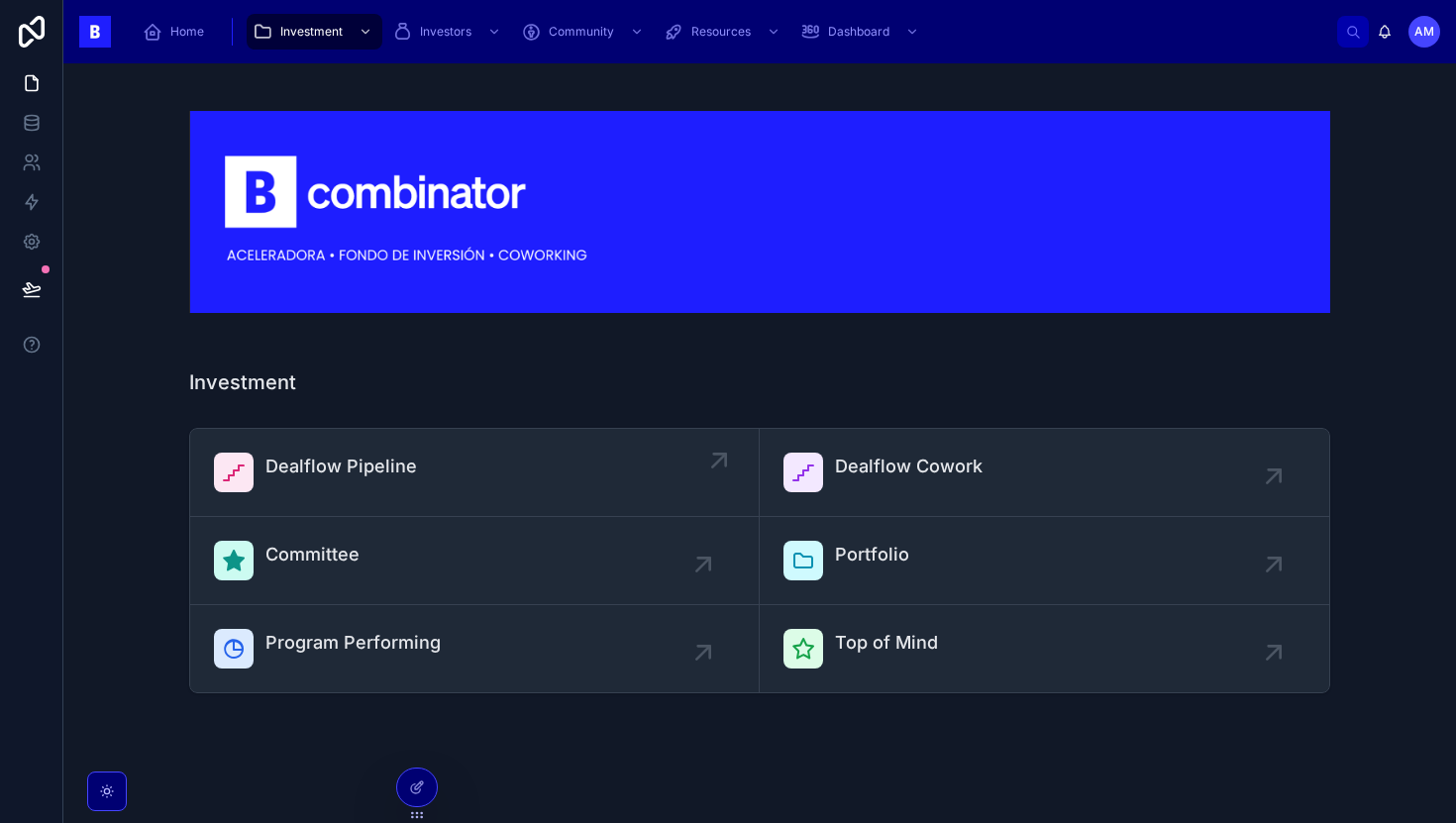 click on "Dealflow Pipeline" at bounding box center [474, 472] 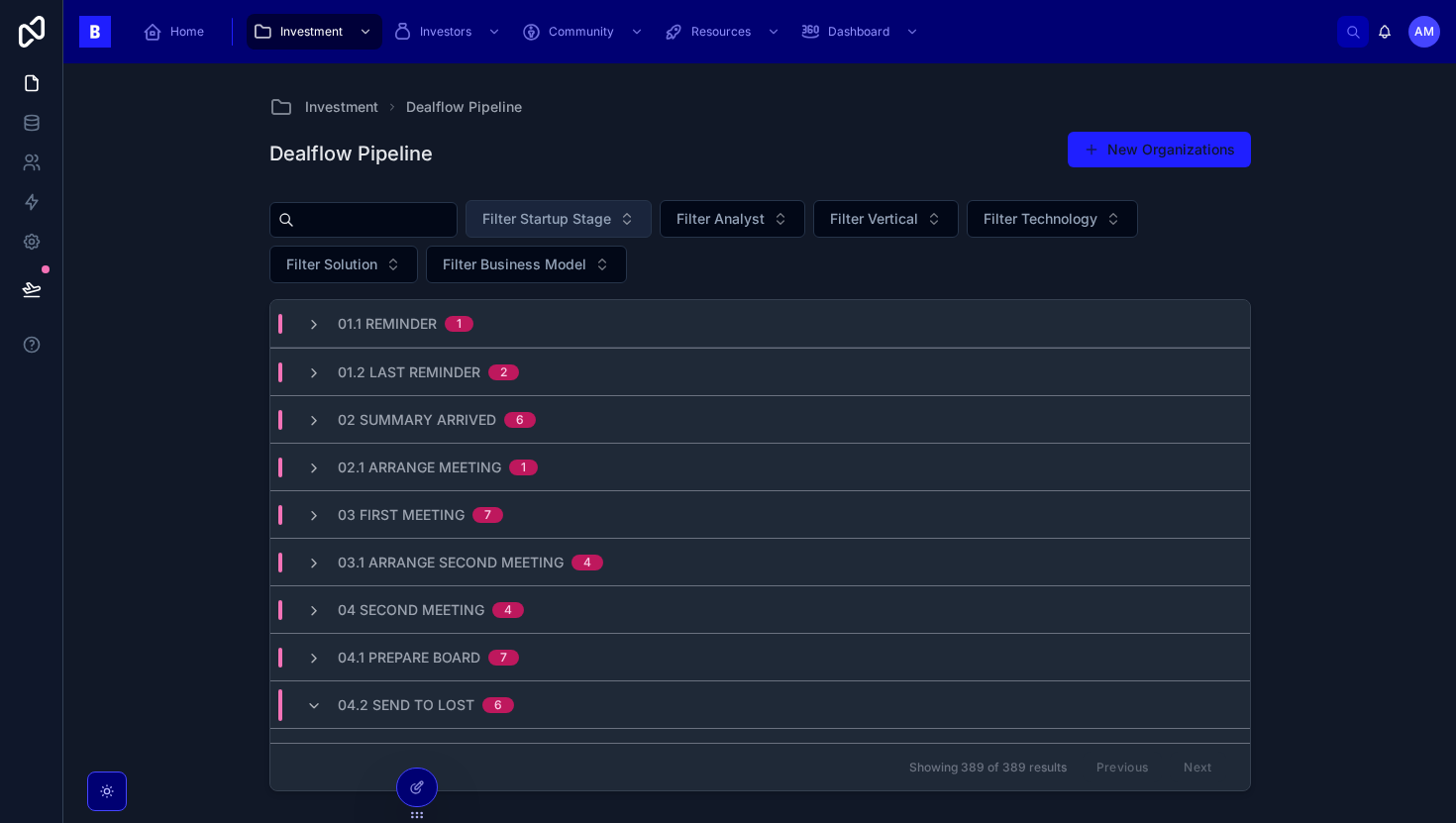 click on "Filter Startup Stage" at bounding box center [559, 219] 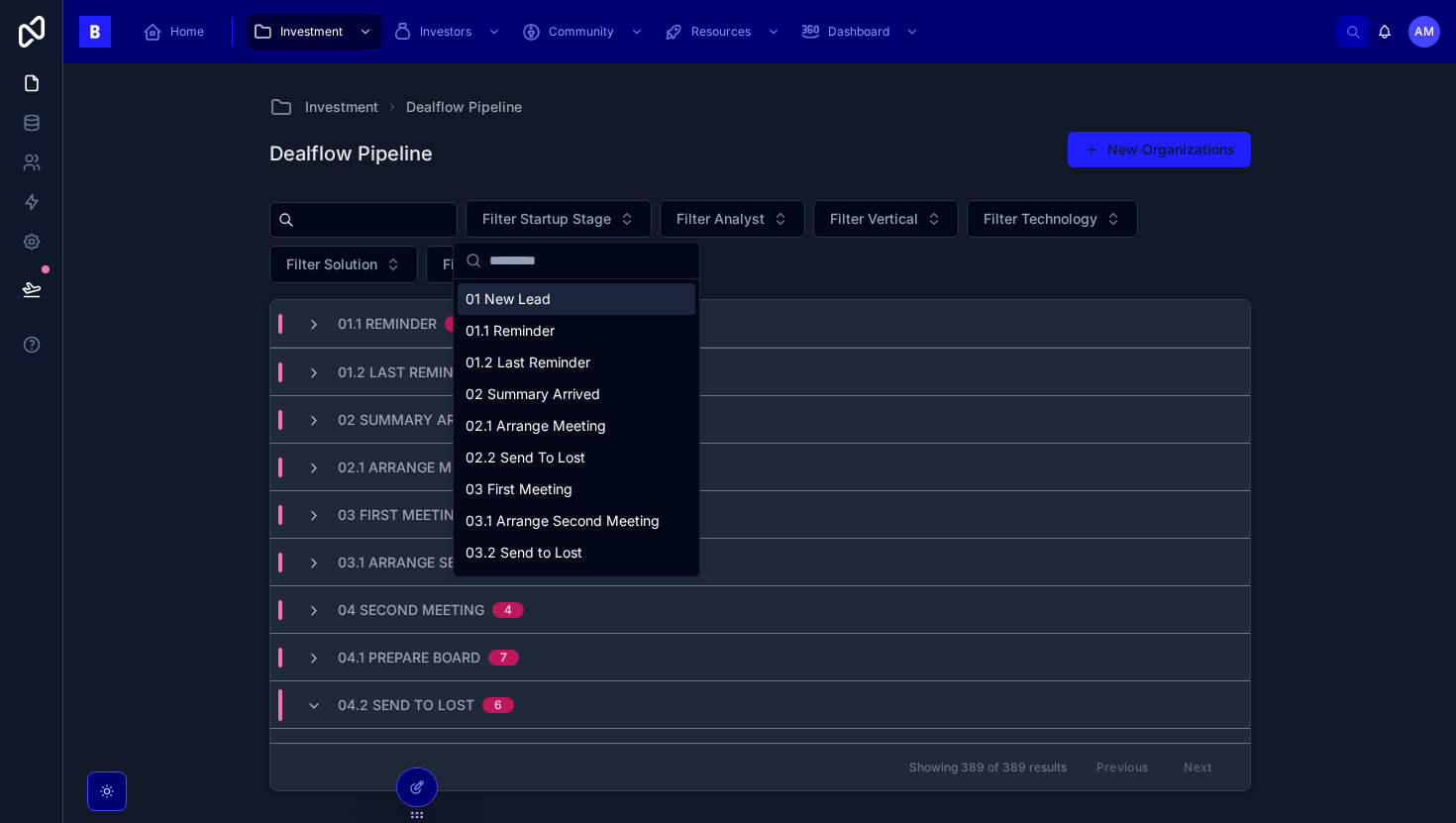 click at bounding box center (375, 220) 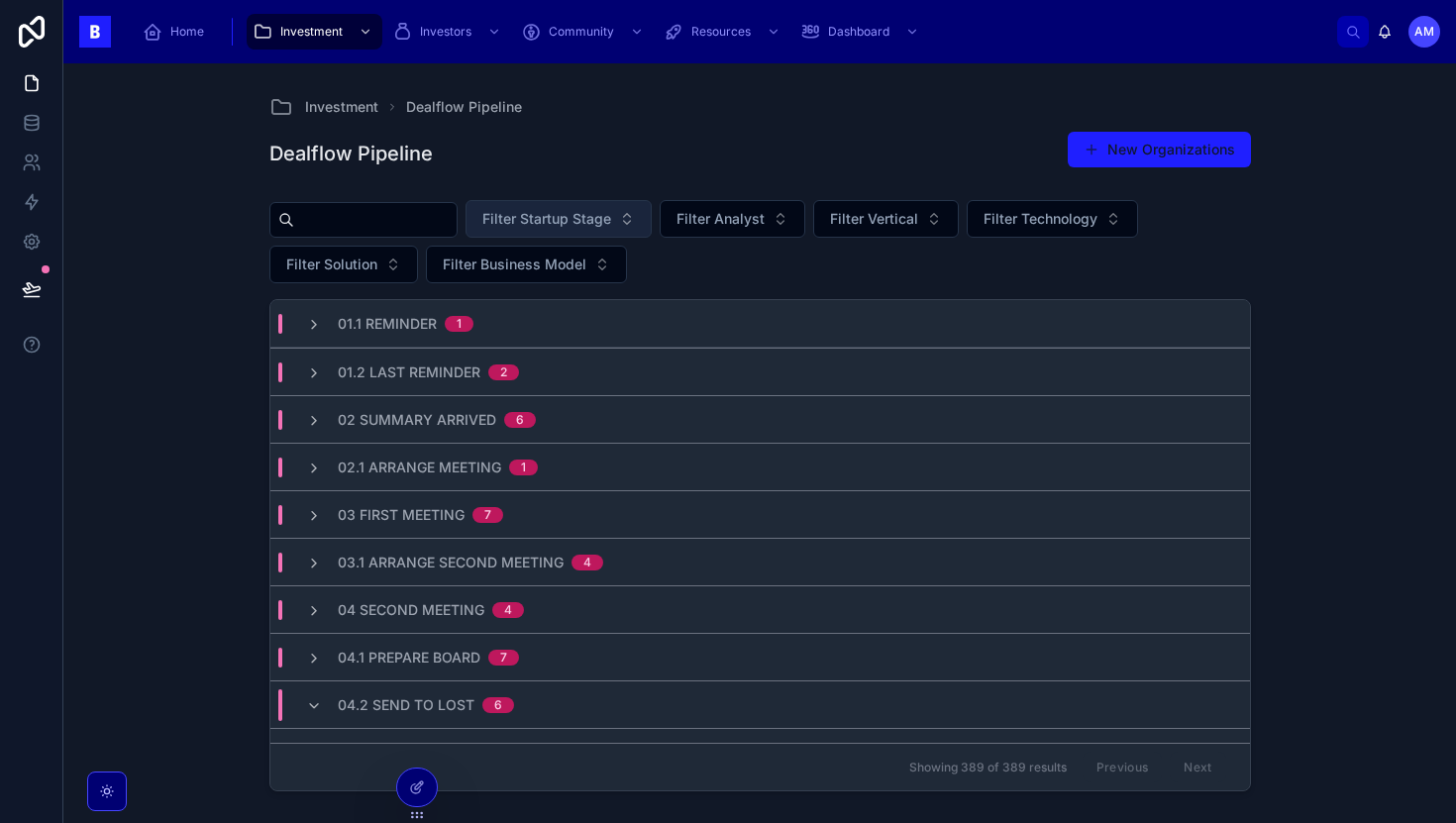 click on "Filter Startup Stage" at bounding box center [547, 219] 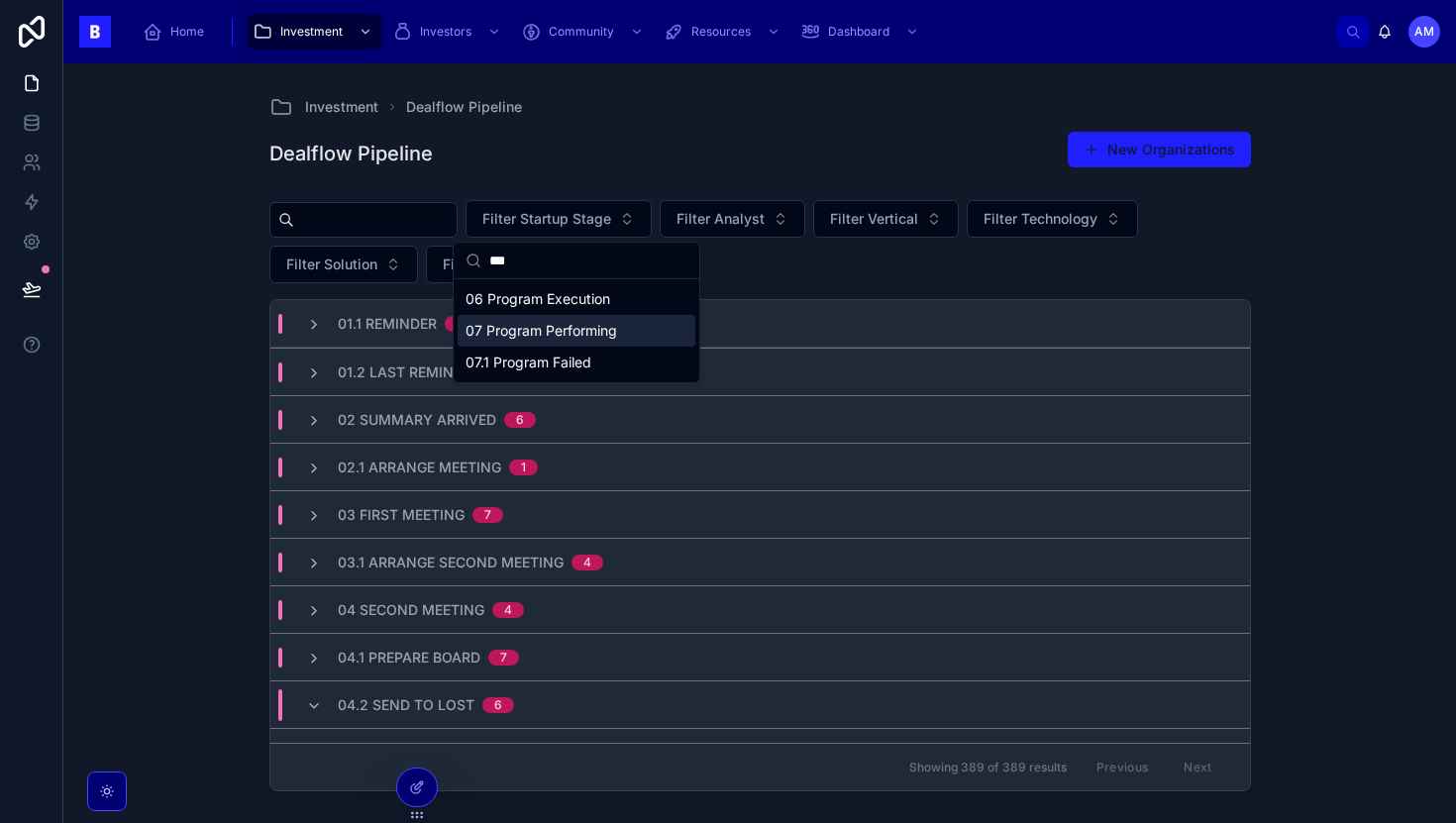 type on "***" 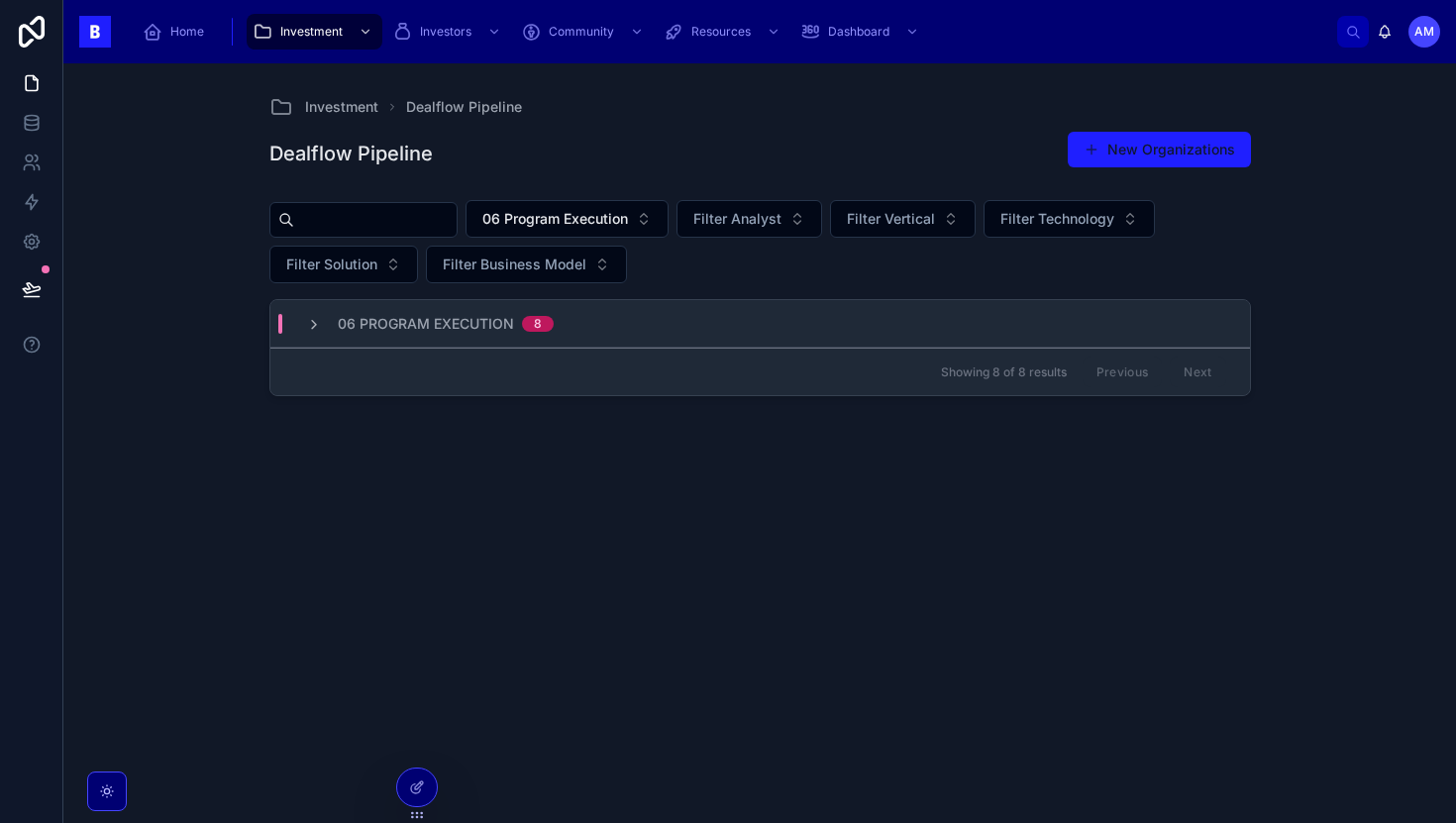 click on "06 Program Execution 8" at bounding box center [760, 324] 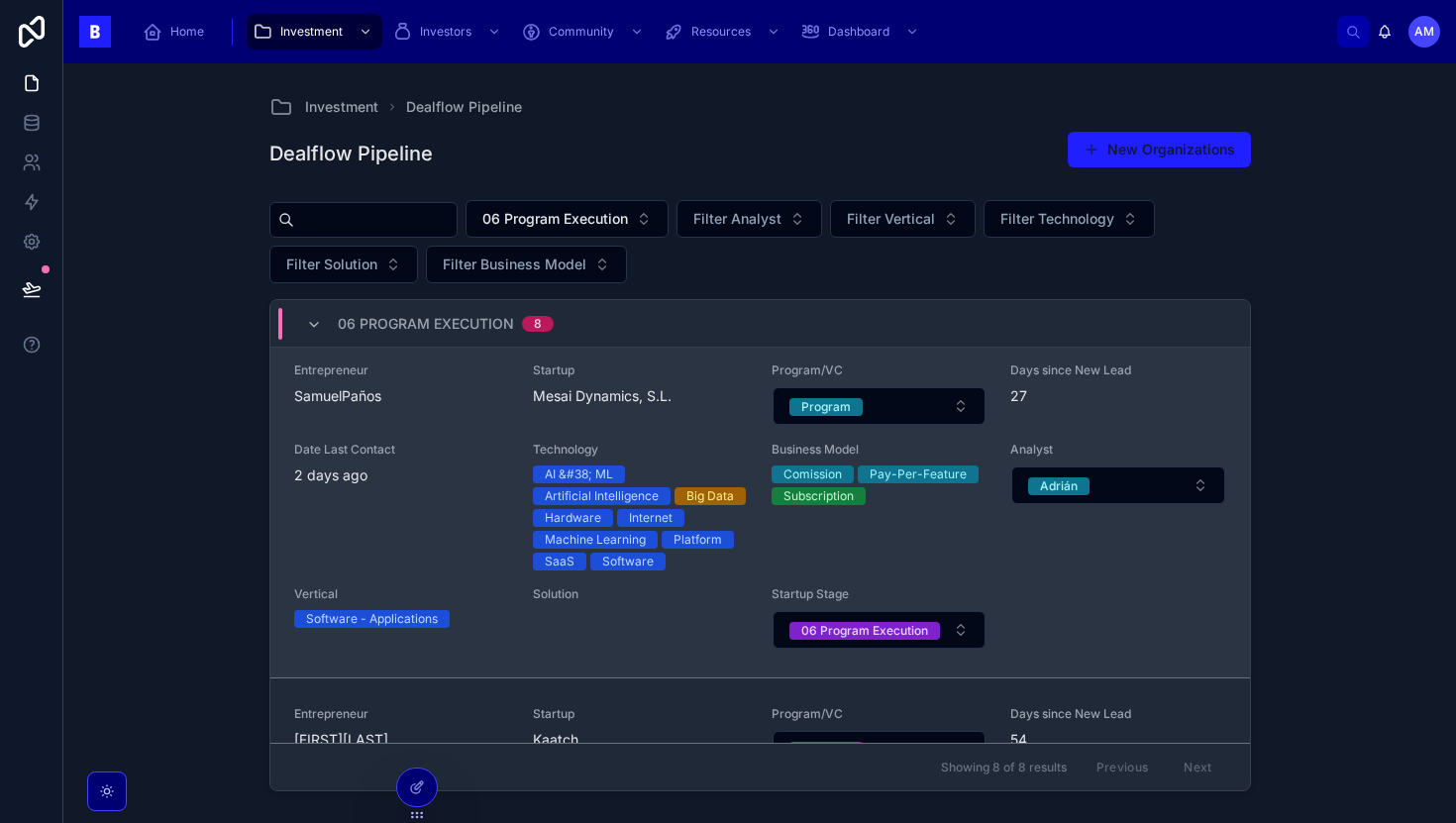scroll, scrollTop: 417, scrollLeft: 0, axis: vertical 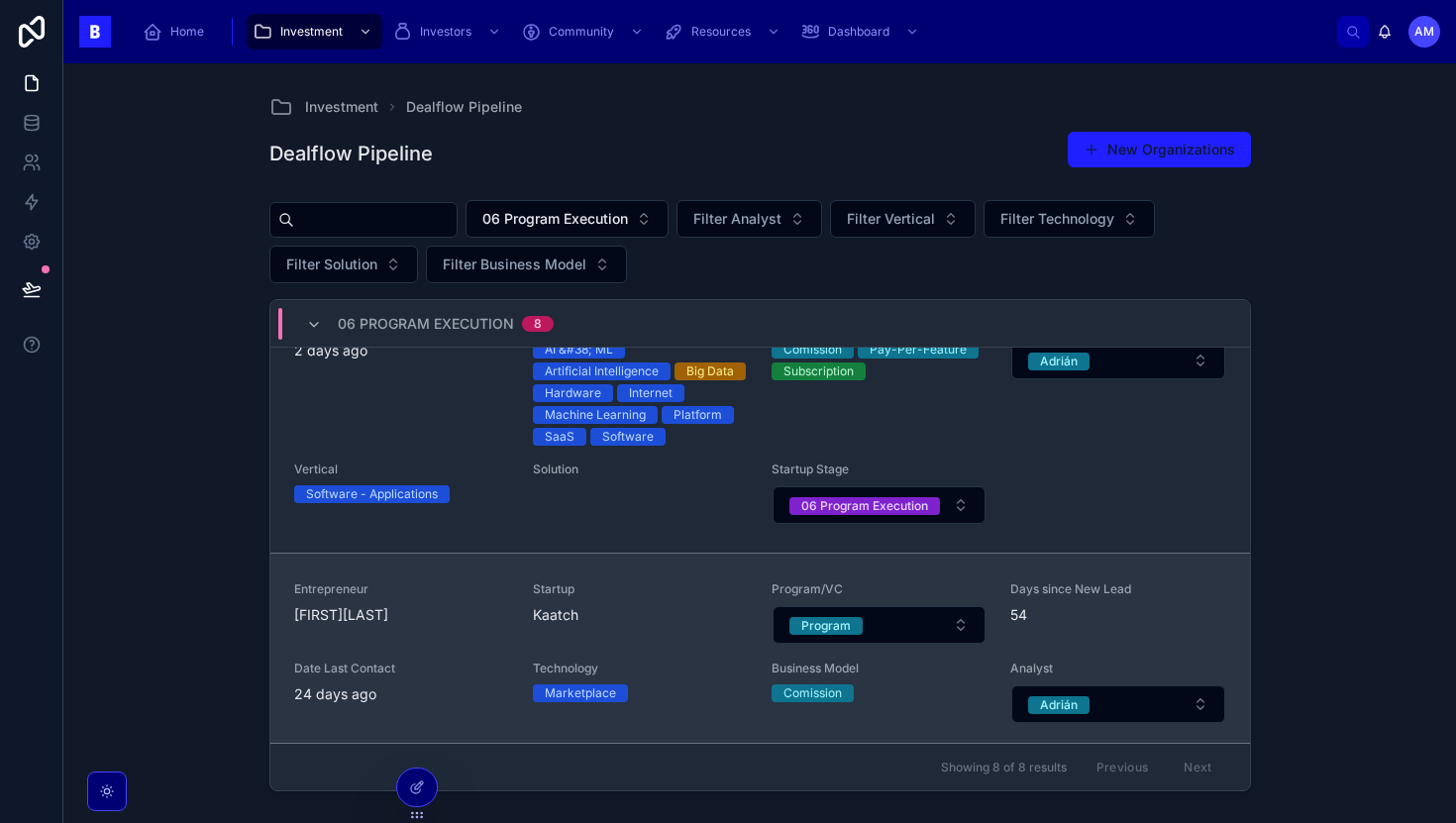 click on "Startup Kaatch" at bounding box center [640, 613] 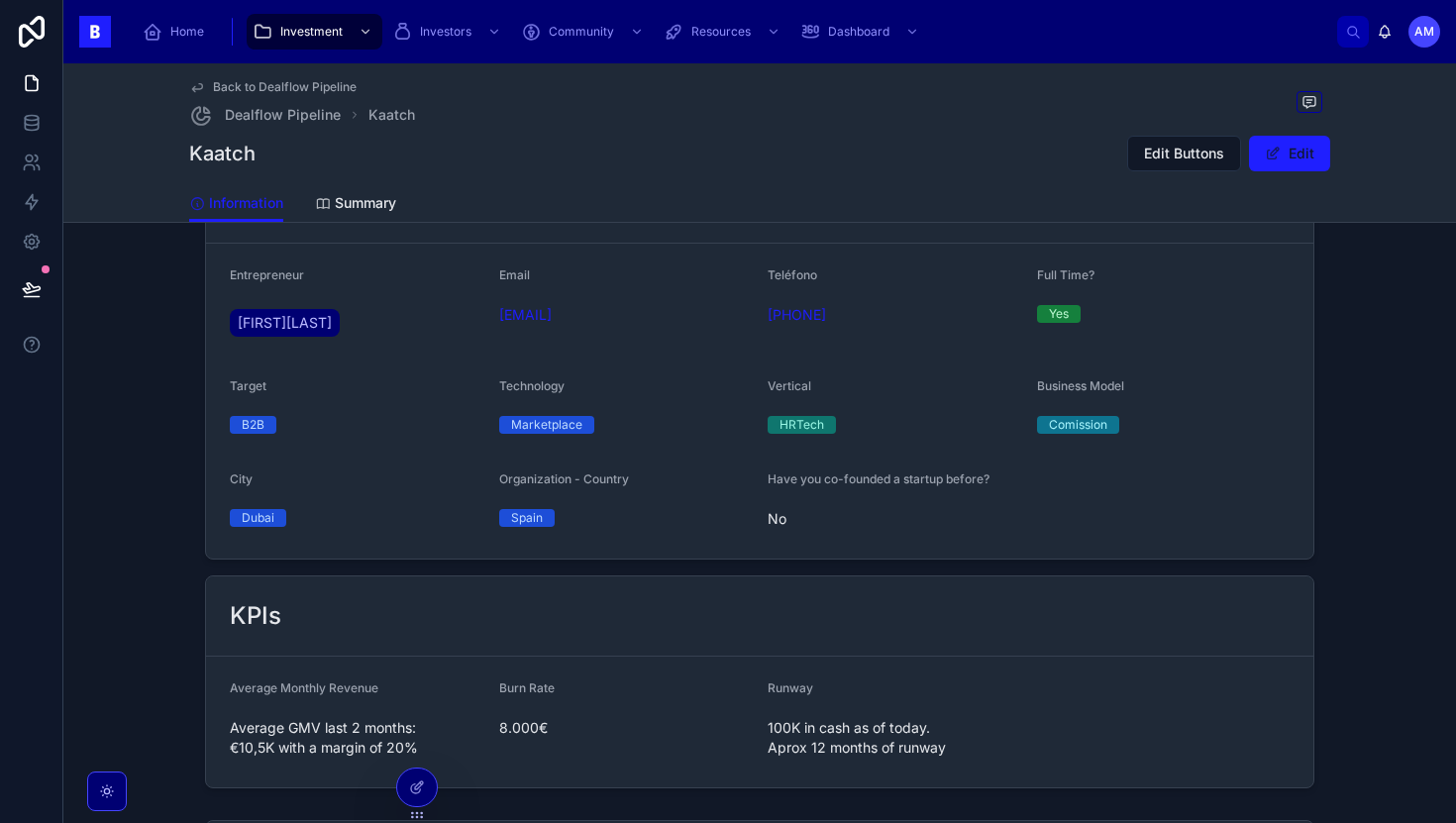 scroll, scrollTop: 606, scrollLeft: 0, axis: vertical 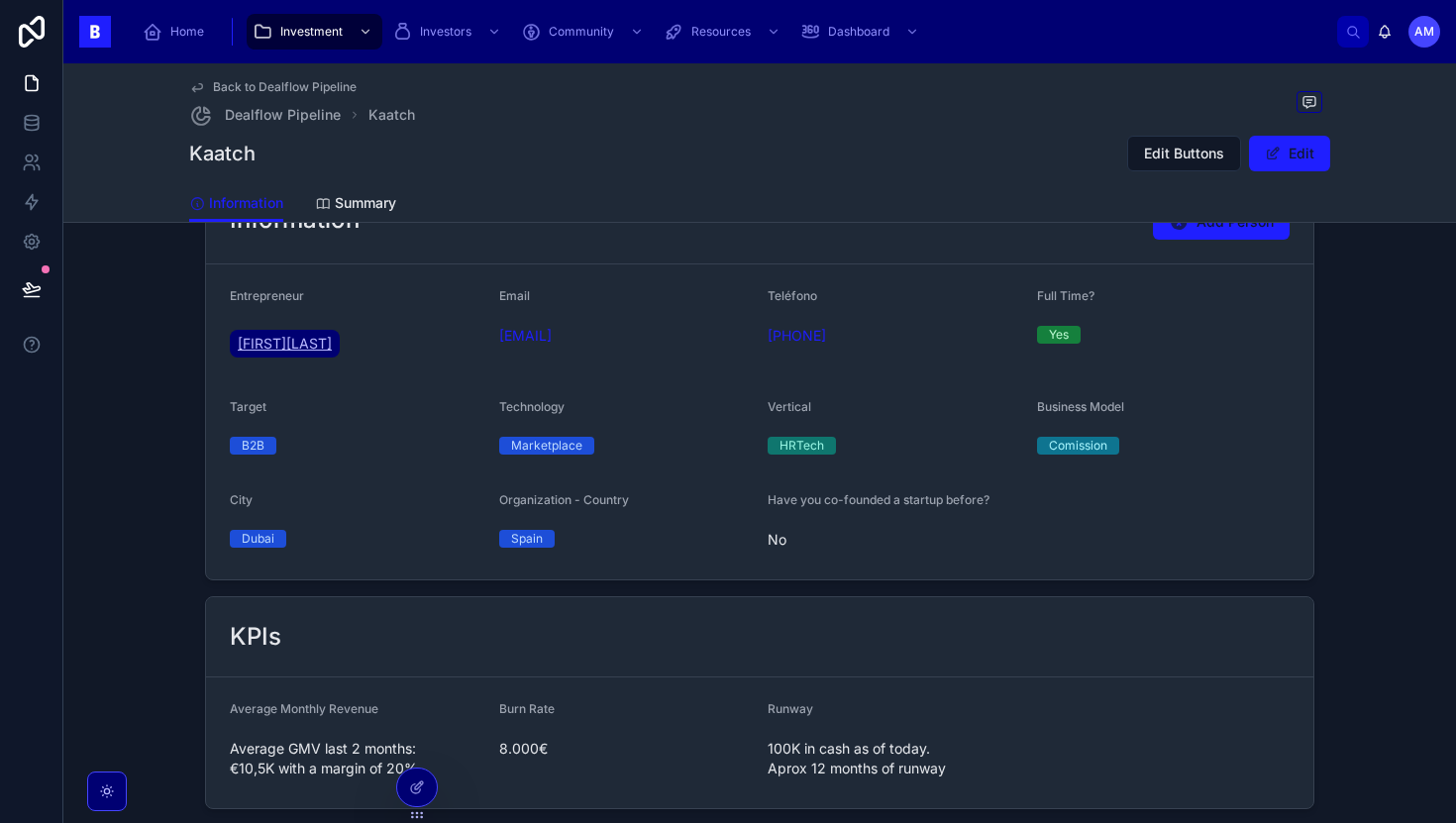 click on "[FIRST][LAST]" at bounding box center (284, 344) 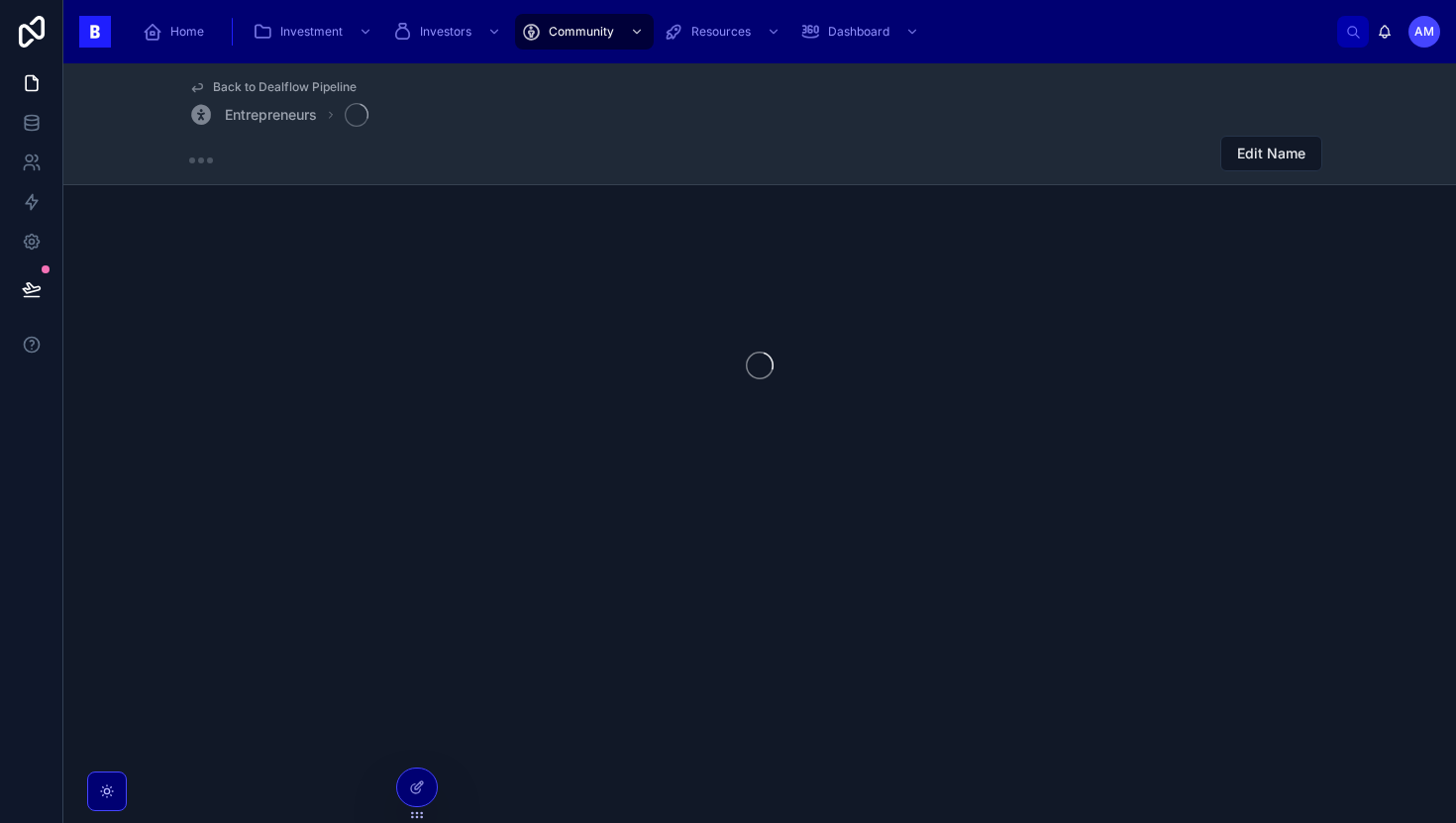 scroll, scrollTop: 0, scrollLeft: 0, axis: both 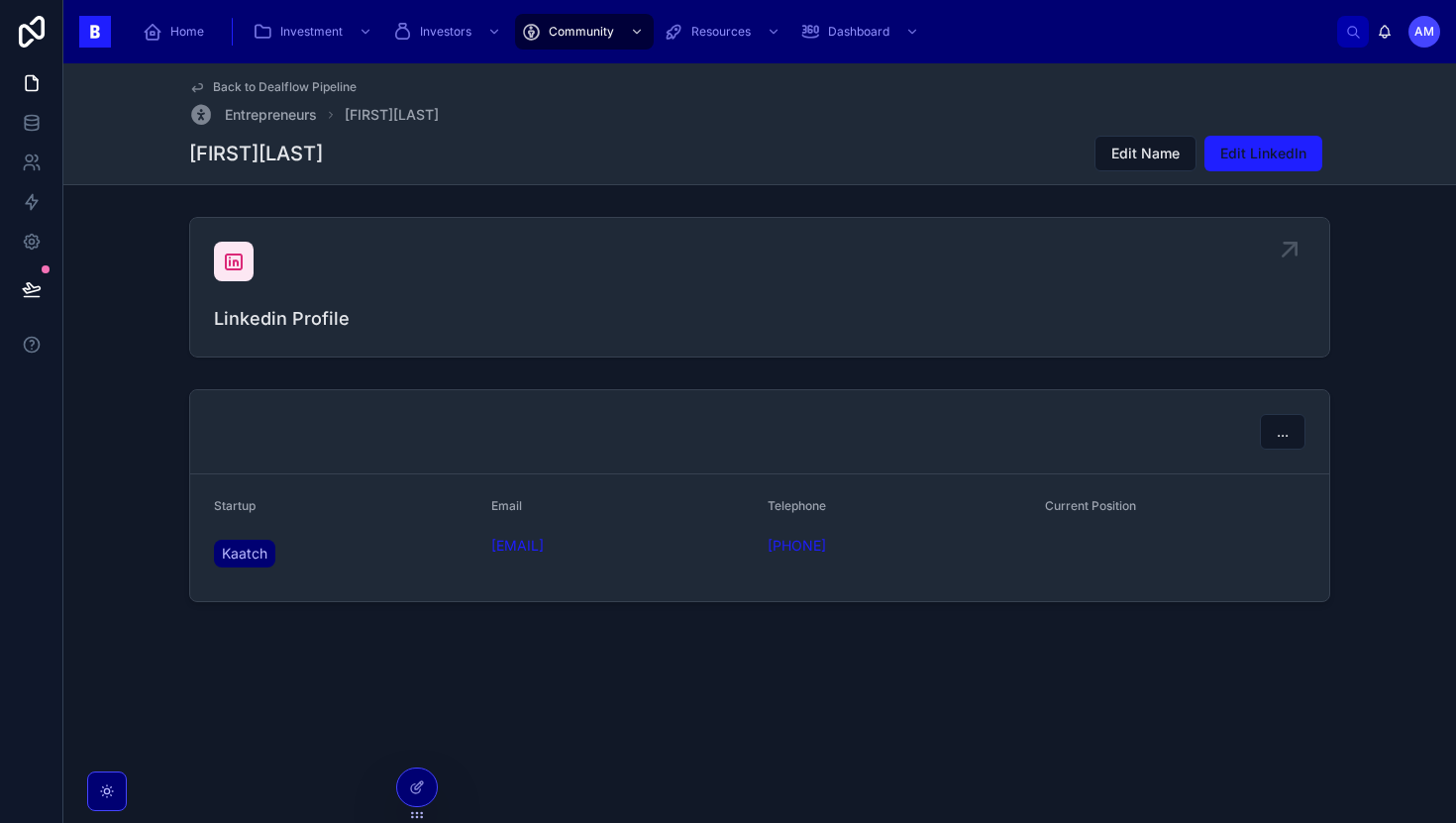 click at bounding box center [234, 261] 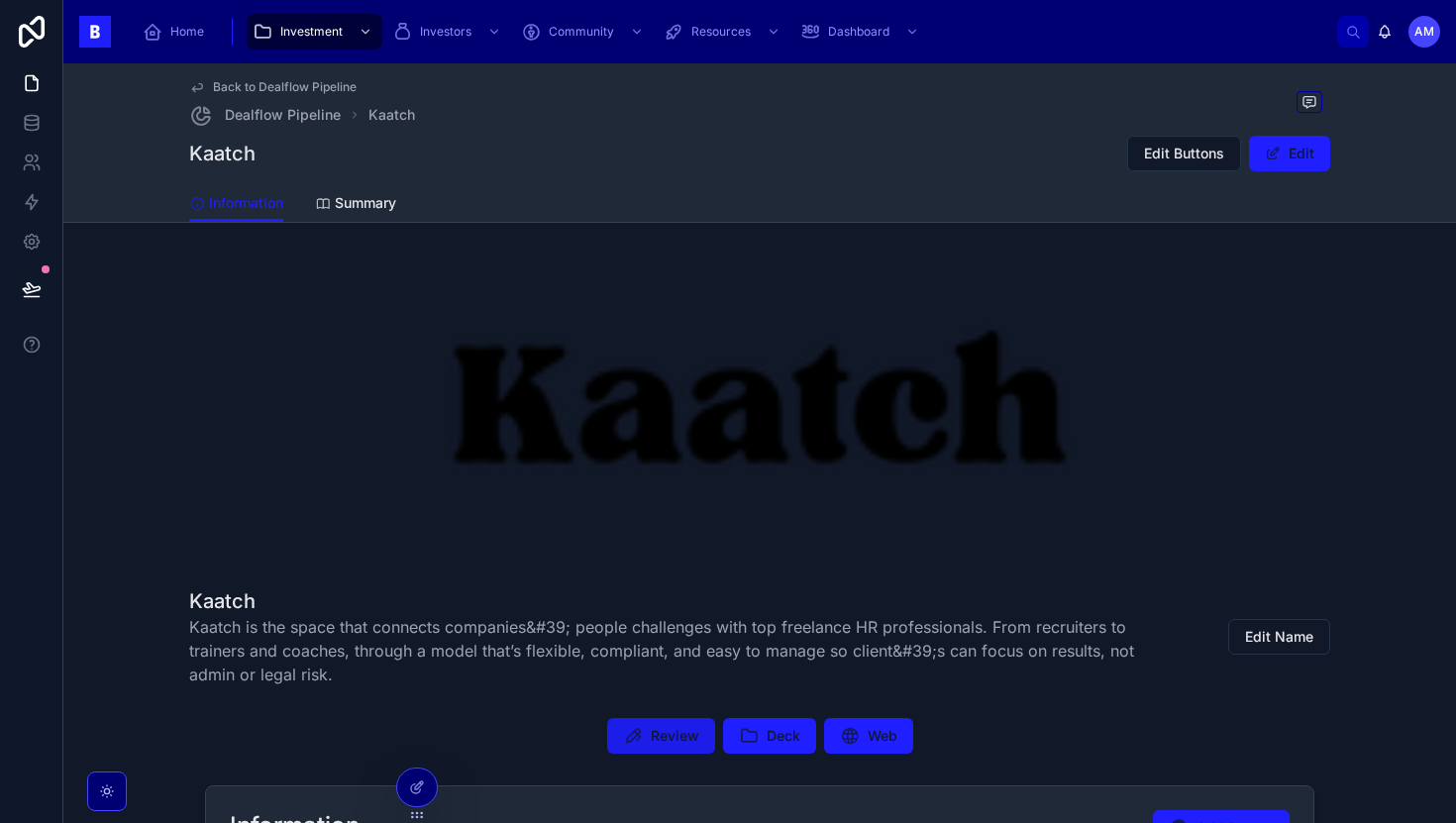 click on "Review" at bounding box center [661, 736] 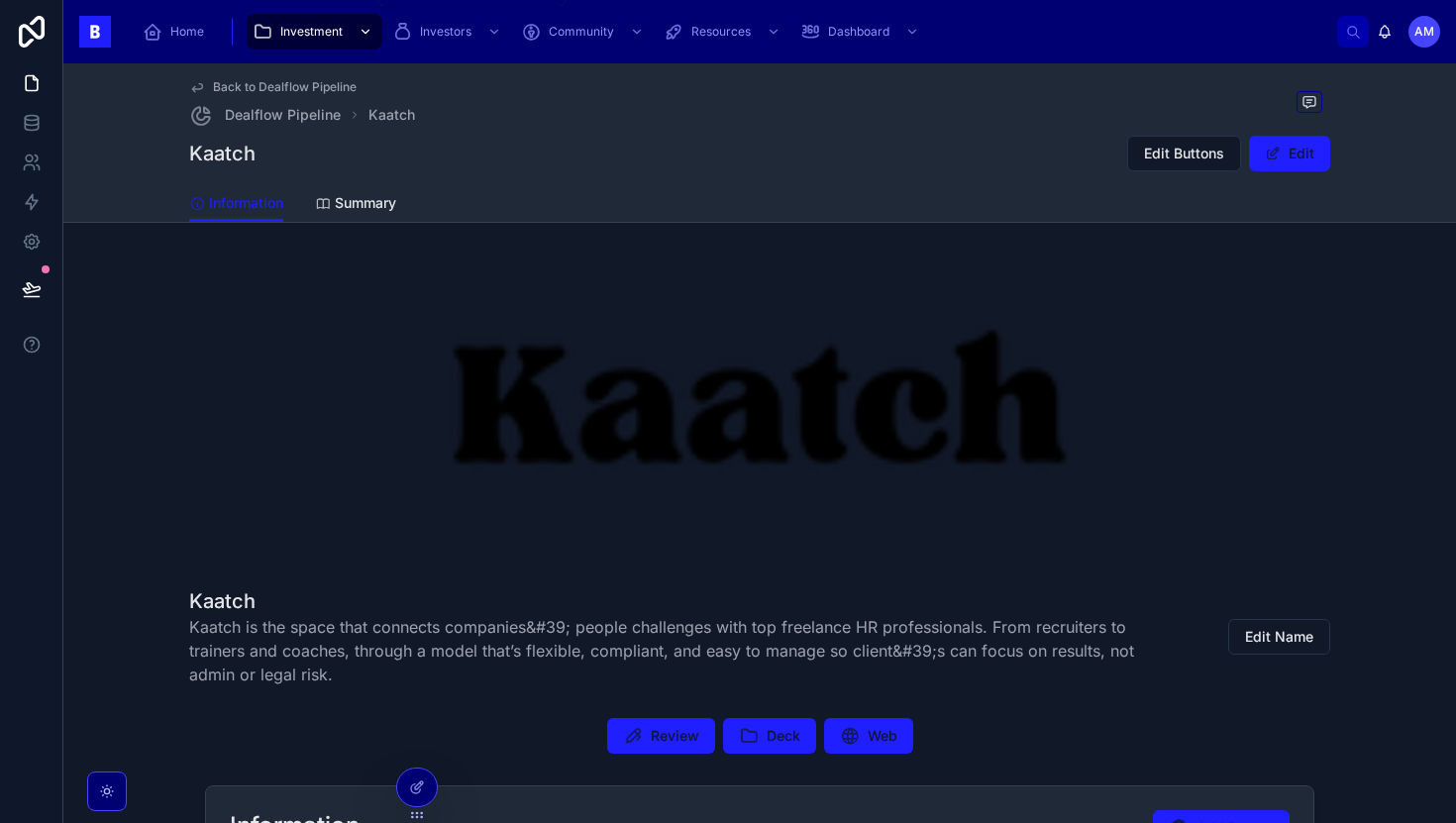 click on "Investment" at bounding box center (314, 32) 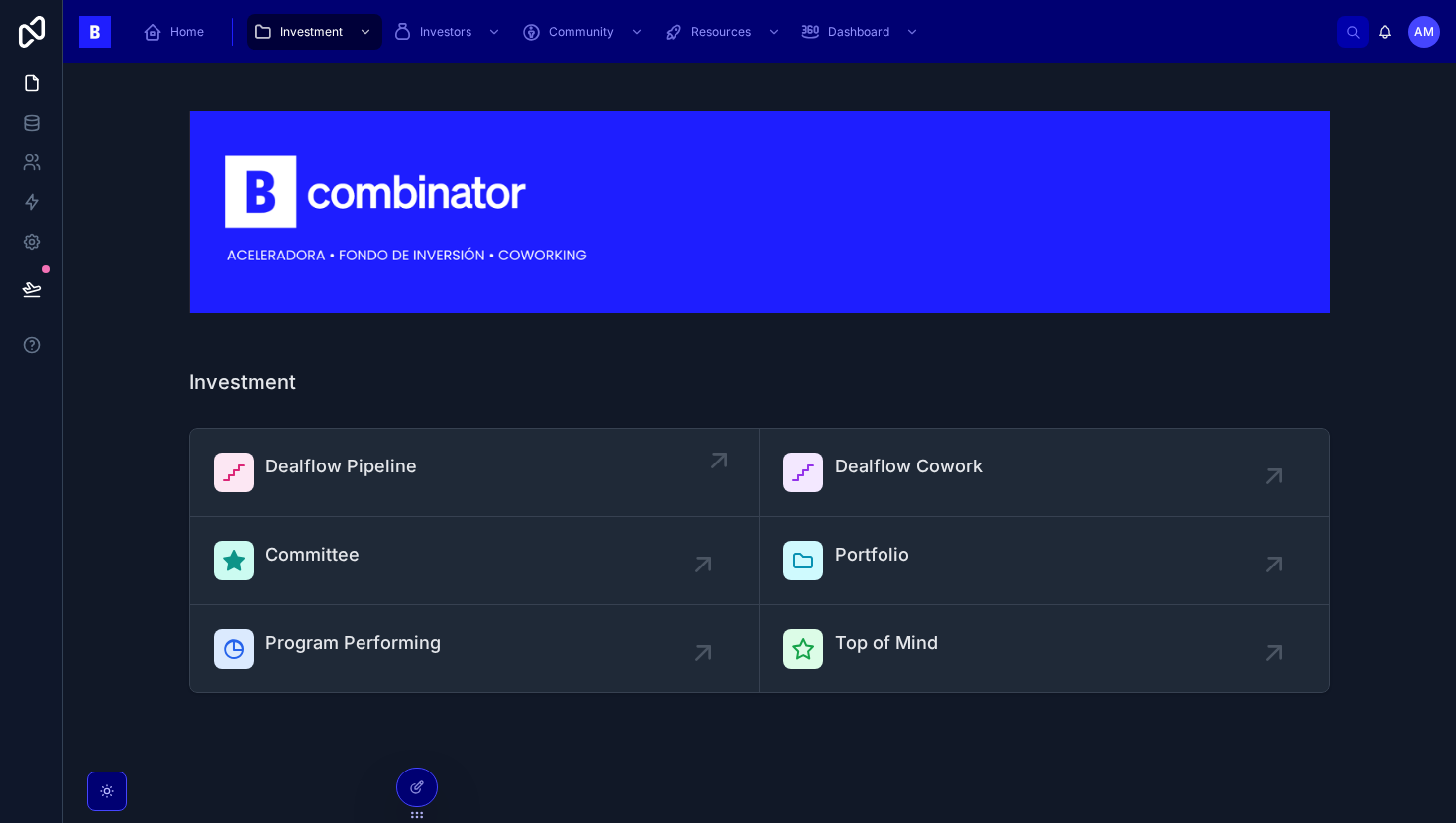 click on "Dealflow Pipeline" at bounding box center (341, 466) 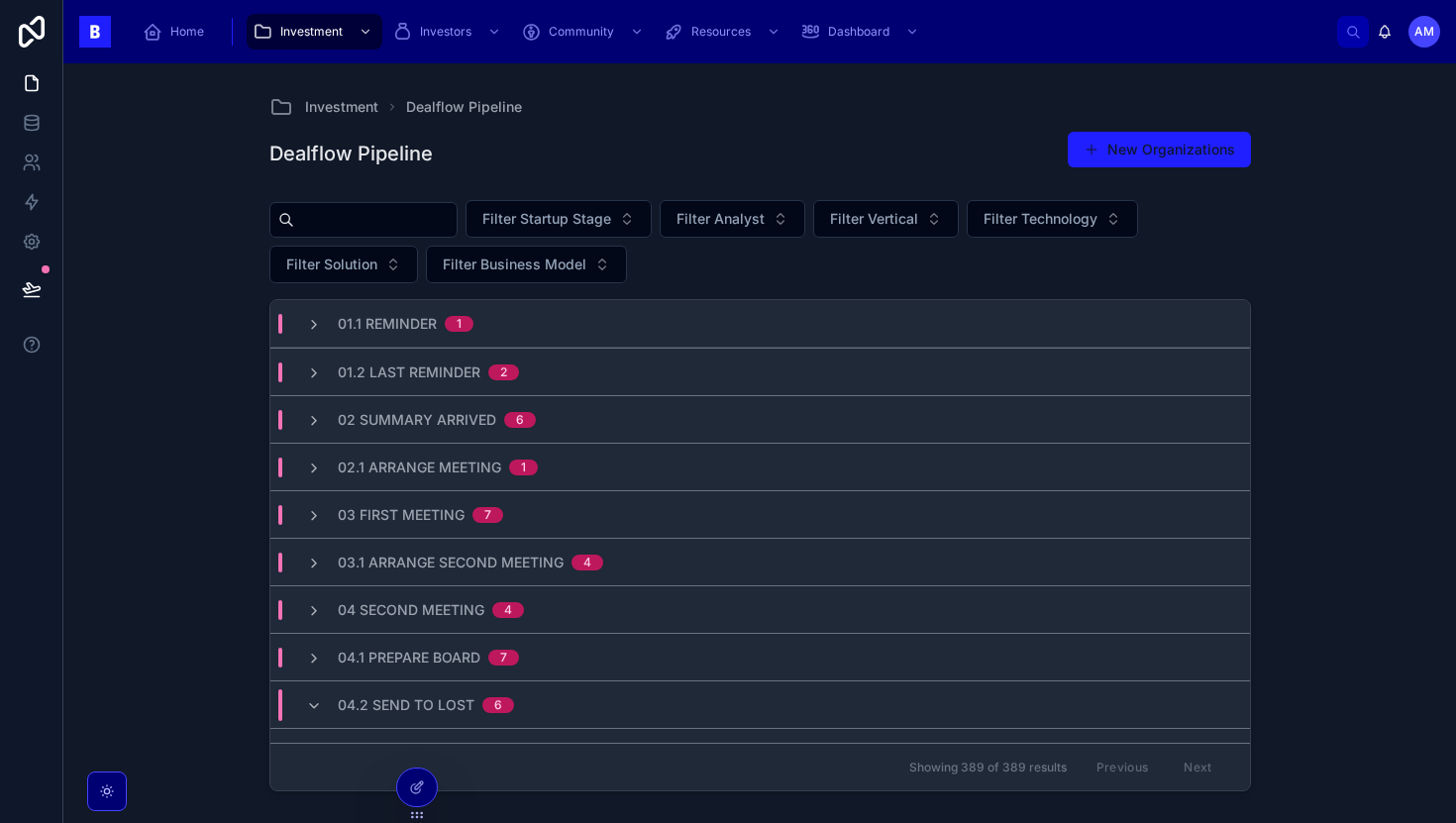 click at bounding box center (375, 220) 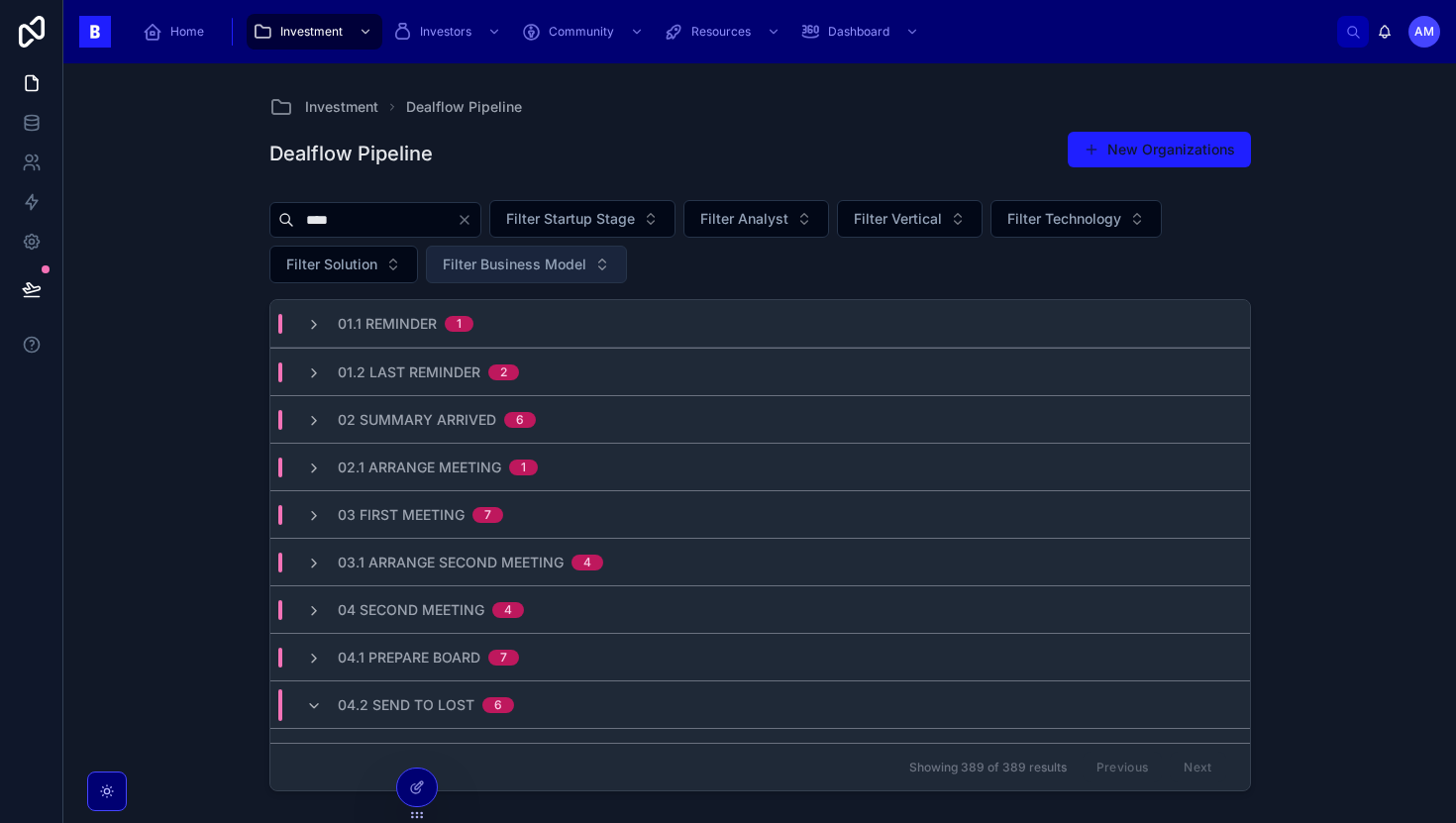 type on "****" 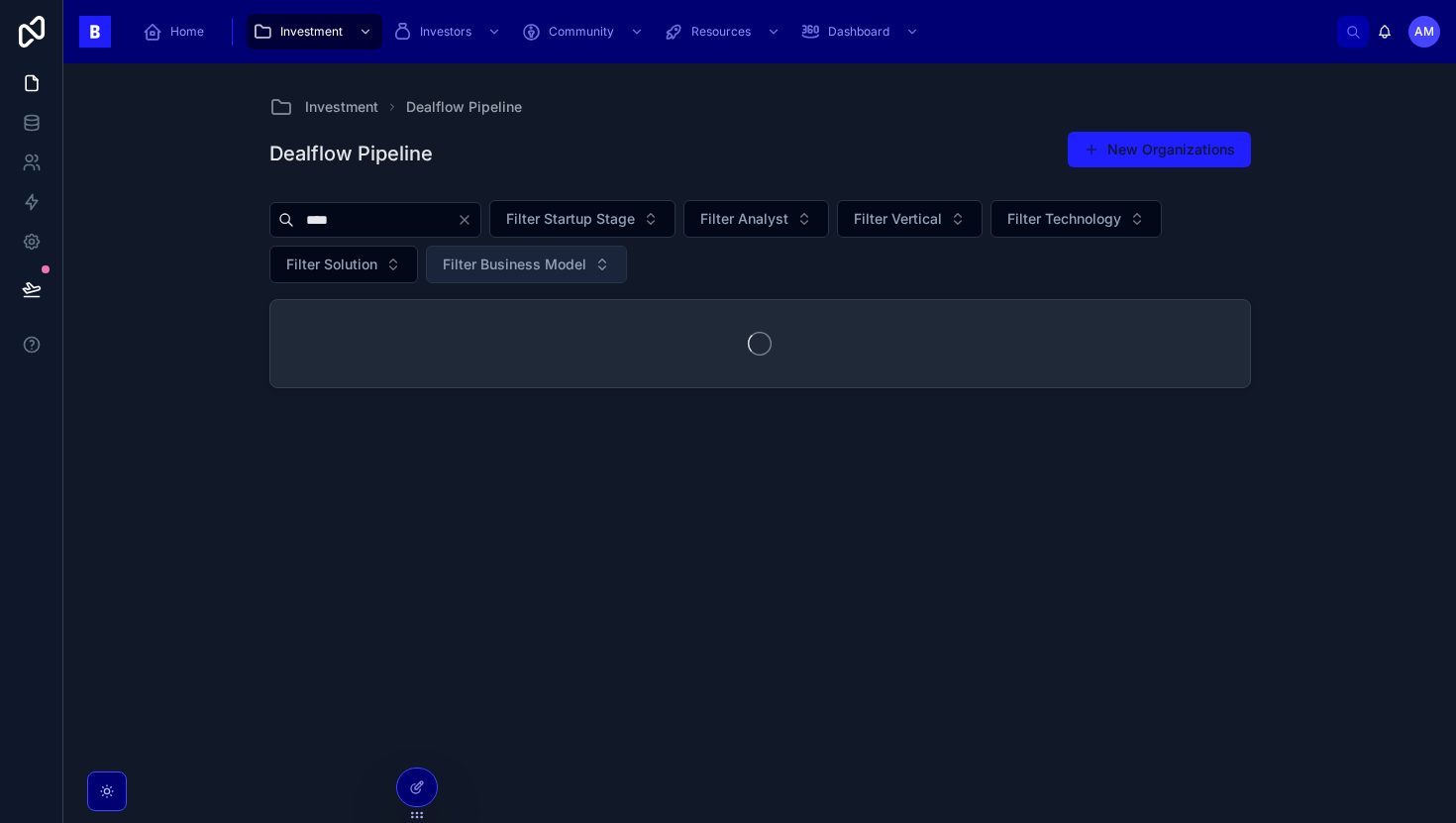 click on "Filter Business Model" at bounding box center [514, 264] 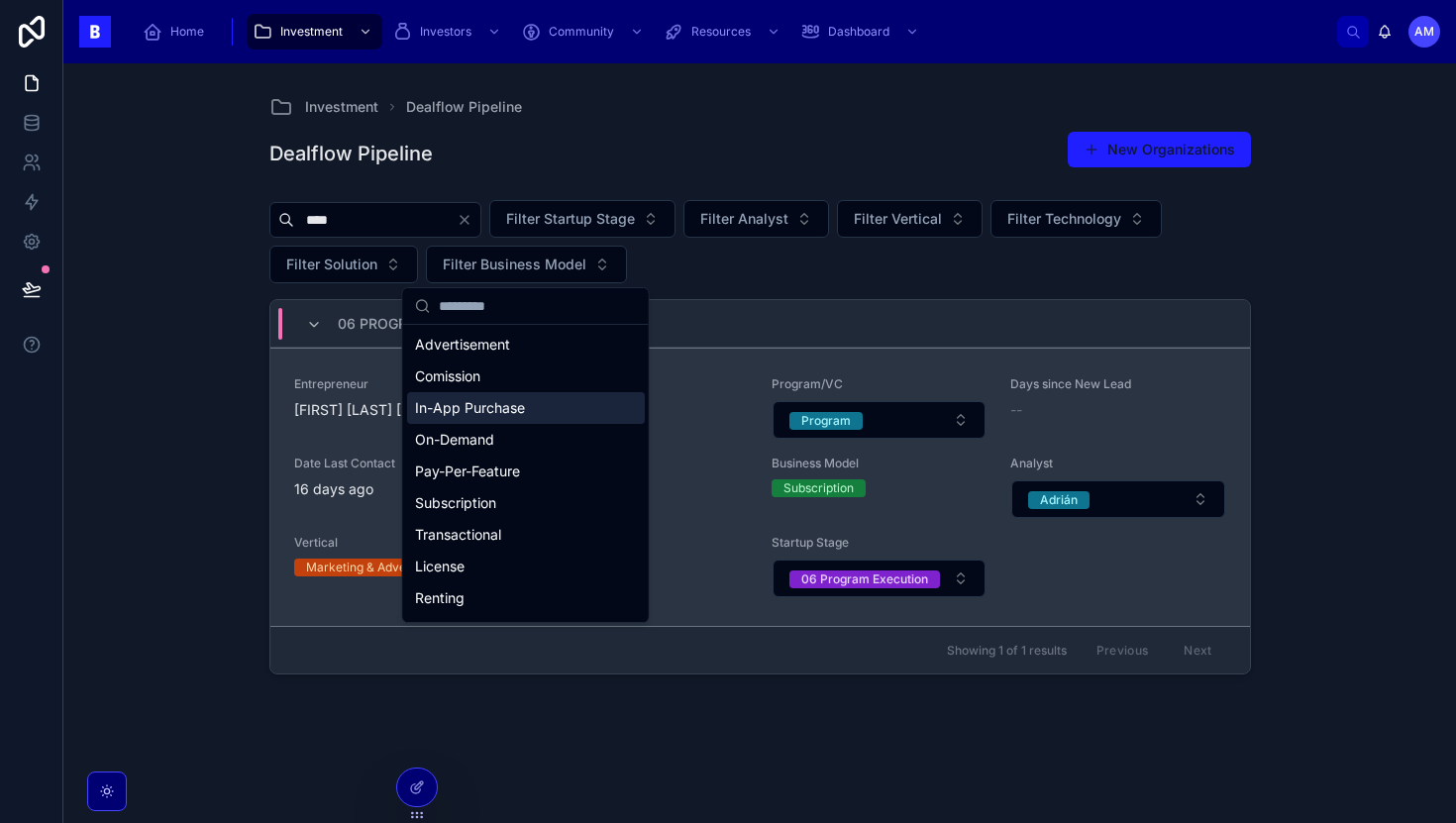 click on "[FIRST] [LAST] [LAST]" at bounding box center [401, 410] 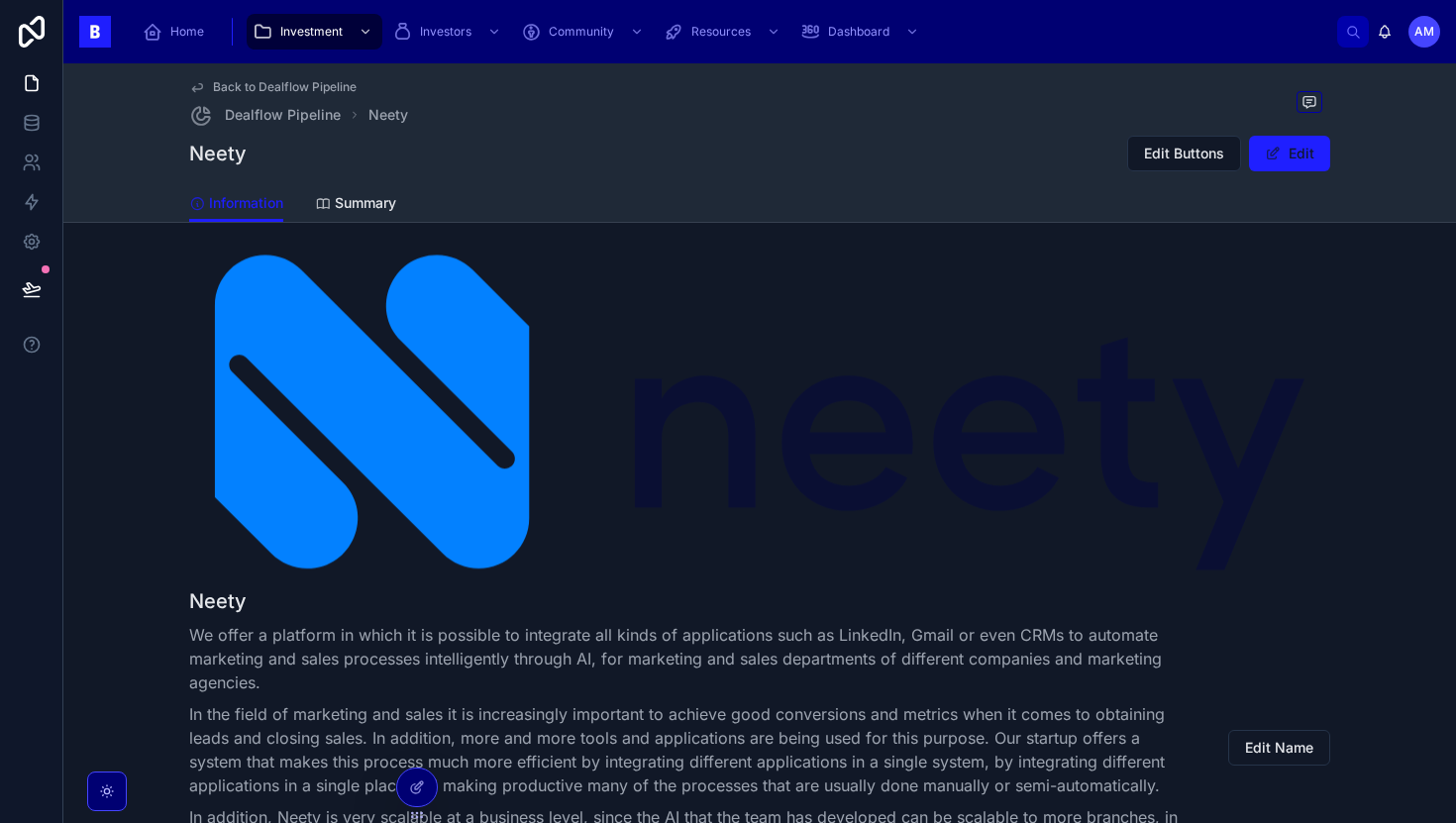 scroll, scrollTop: 518, scrollLeft: 0, axis: vertical 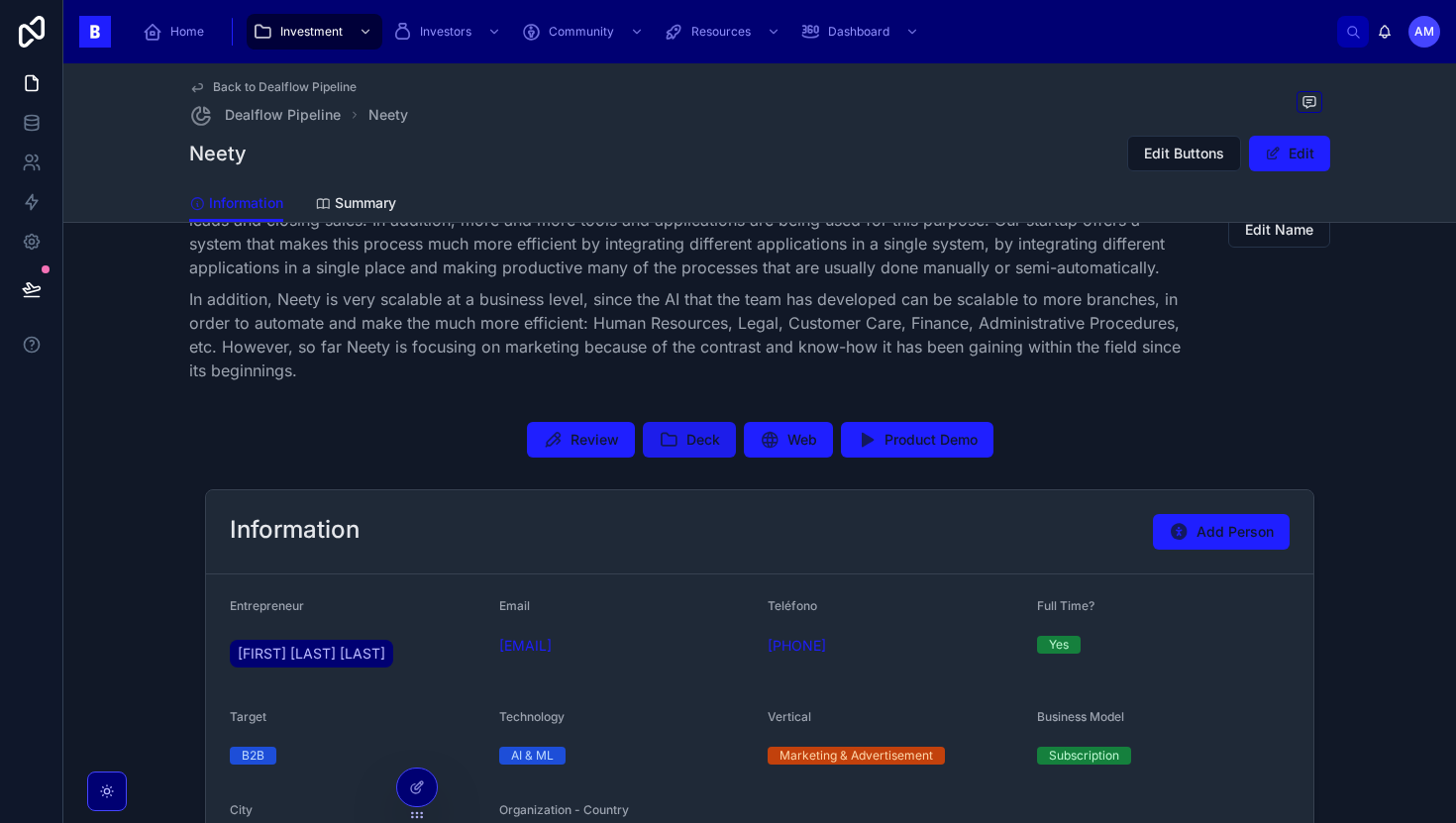 click on "Deck" at bounding box center [703, 440] 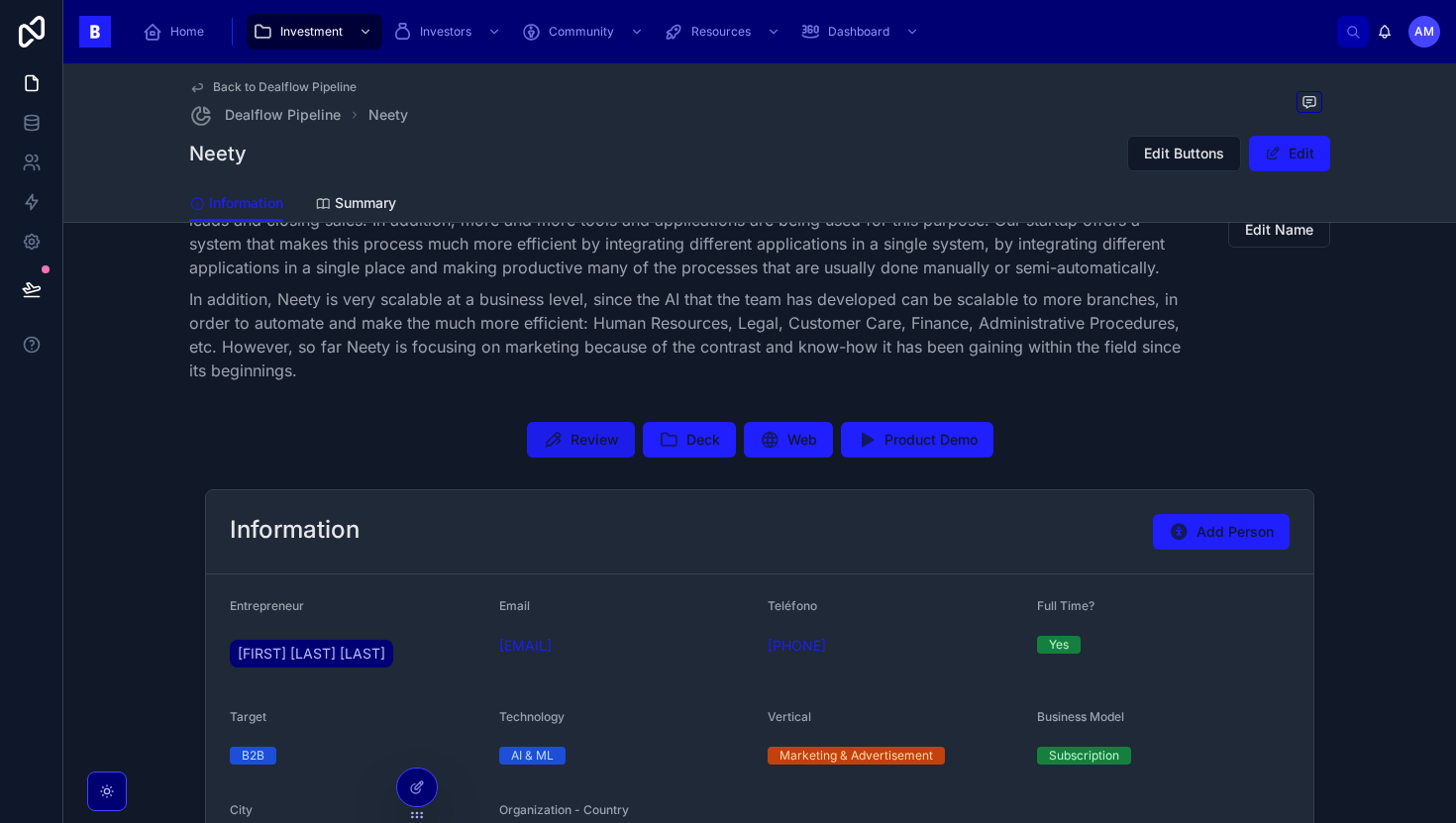 click on "Review" at bounding box center [594, 440] 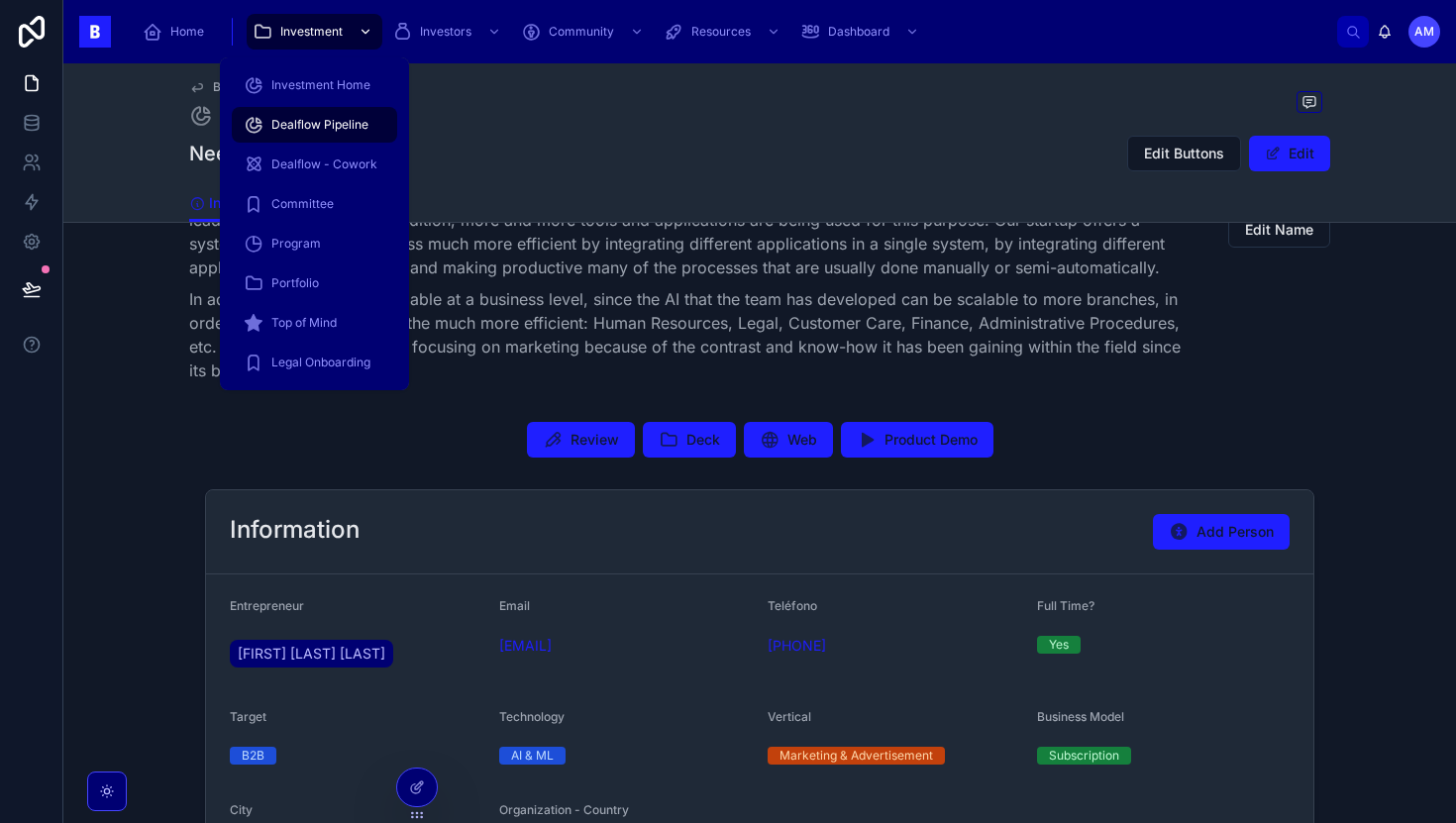 click on "Investment" at bounding box center [311, 32] 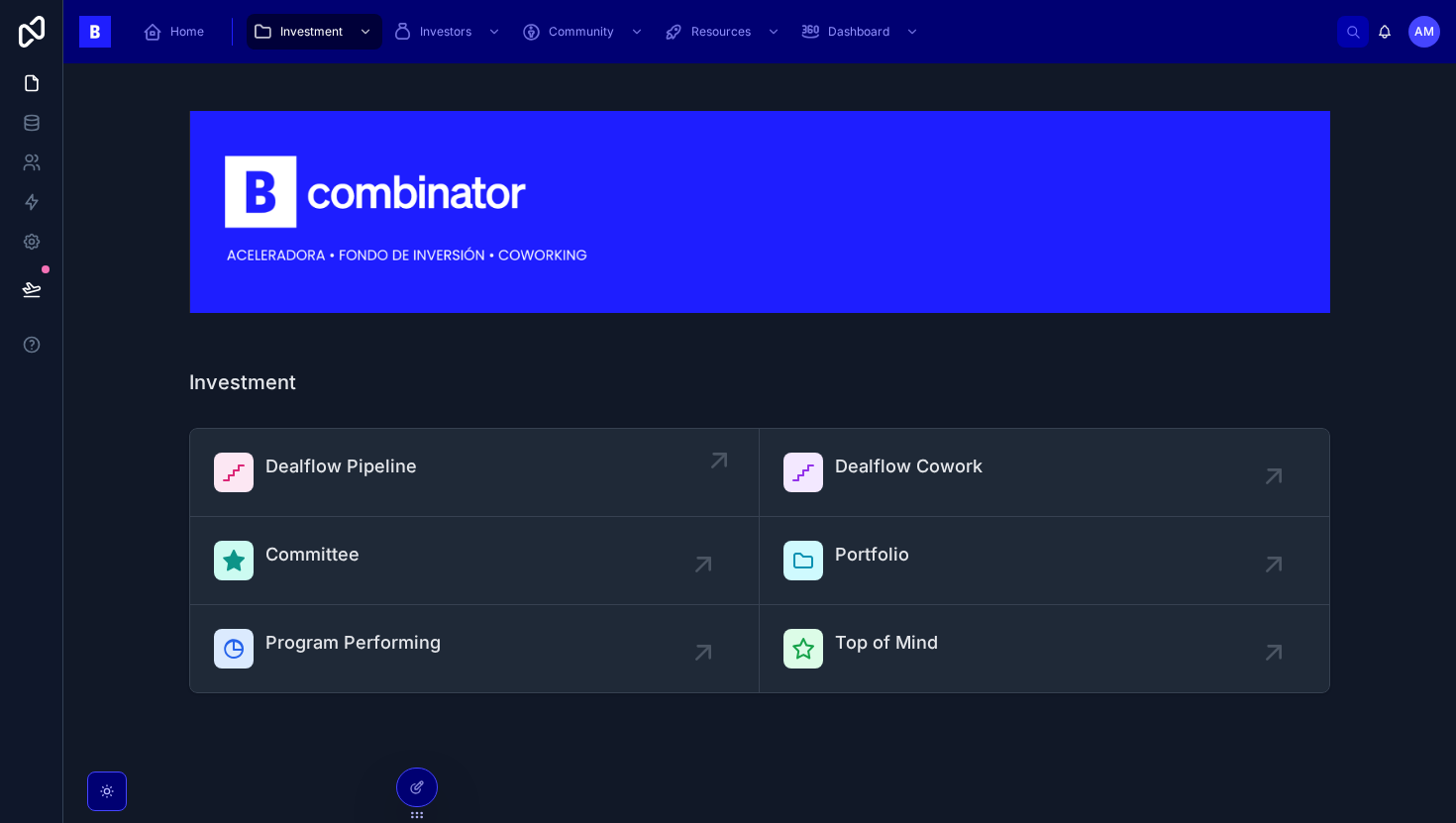 click on "Dealflow Pipeline" at bounding box center (474, 472) 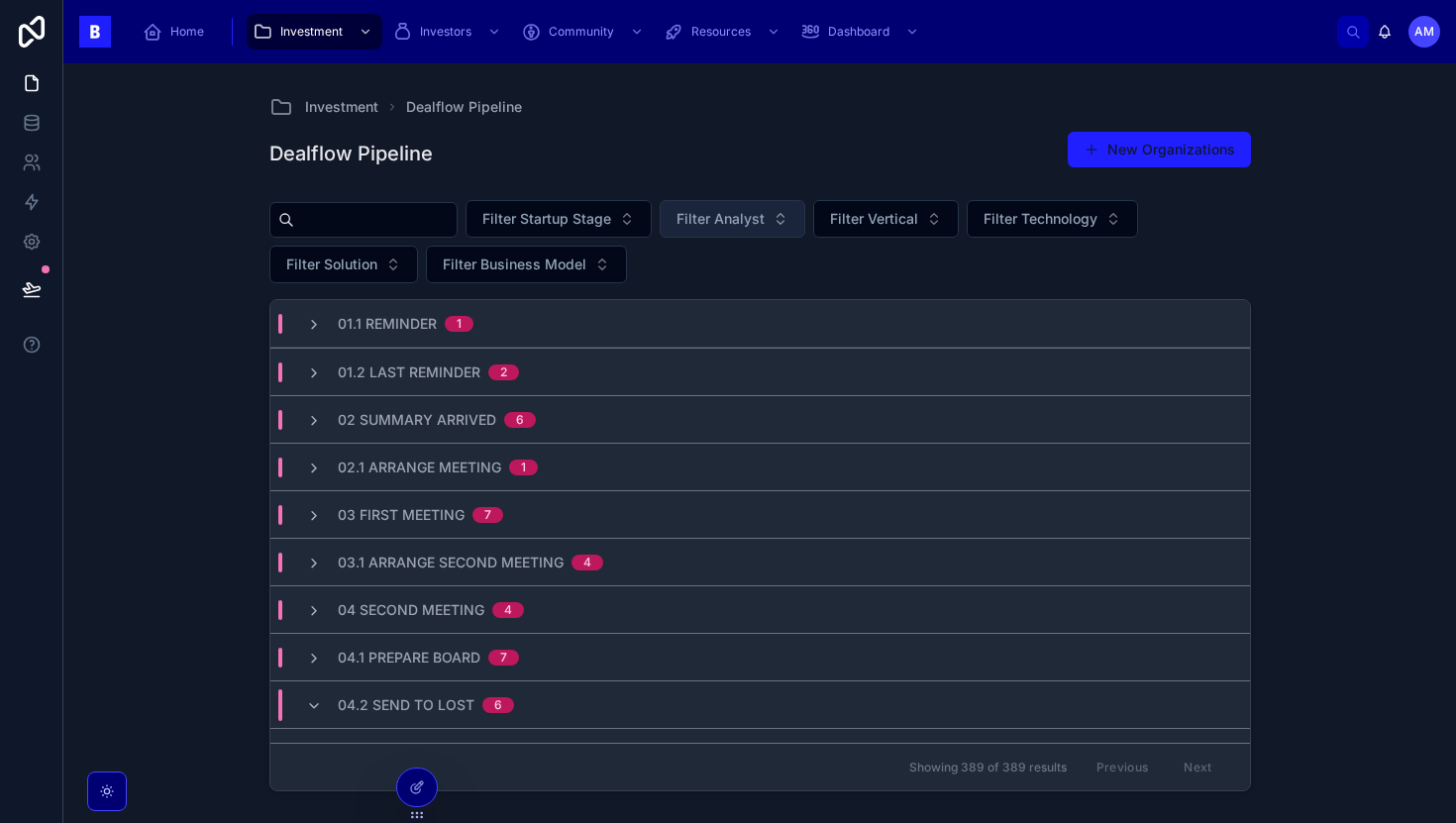 click on "Filter Analyst" at bounding box center (720, 219) 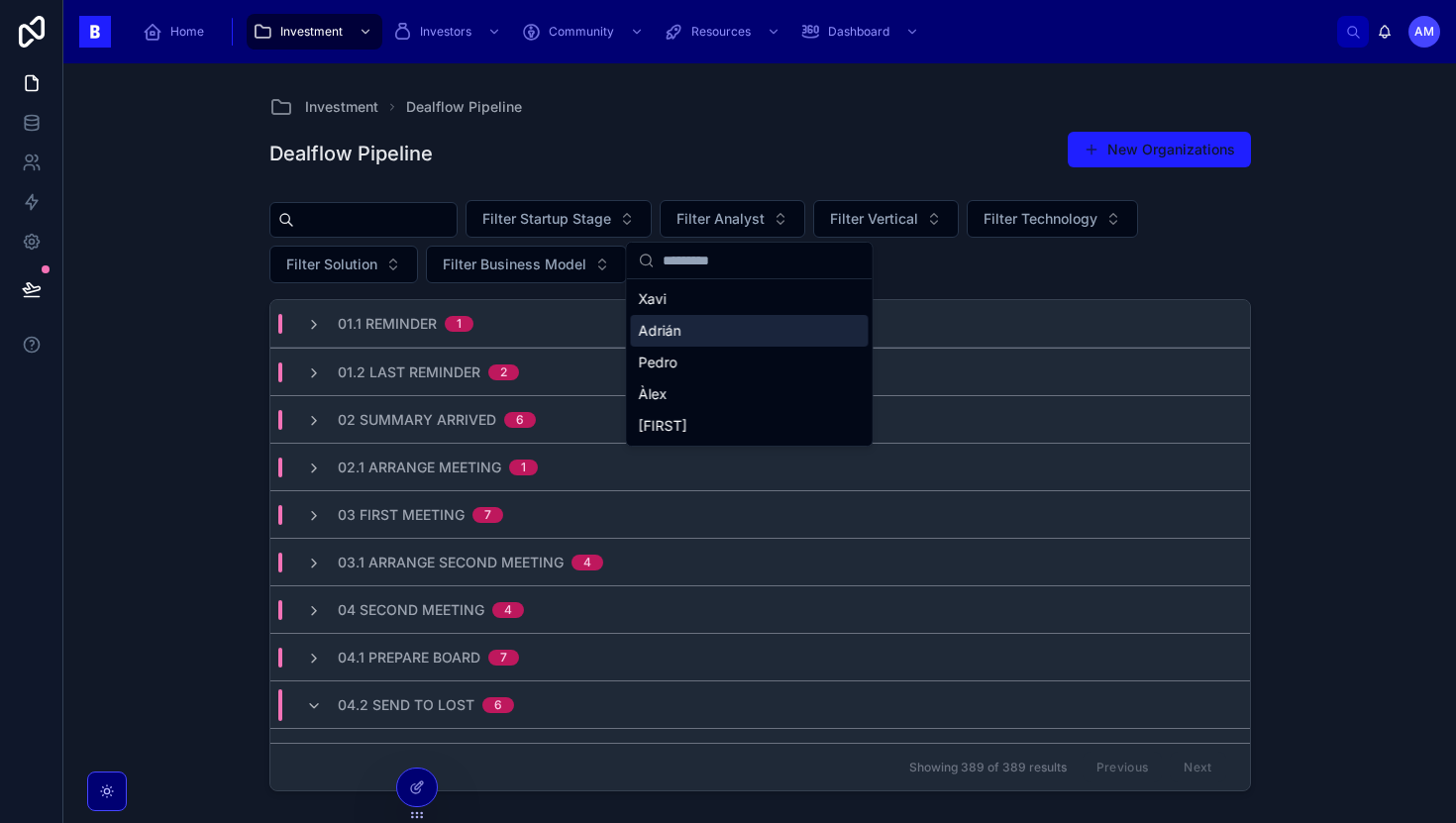 click on "Adrián" at bounding box center (750, 331) 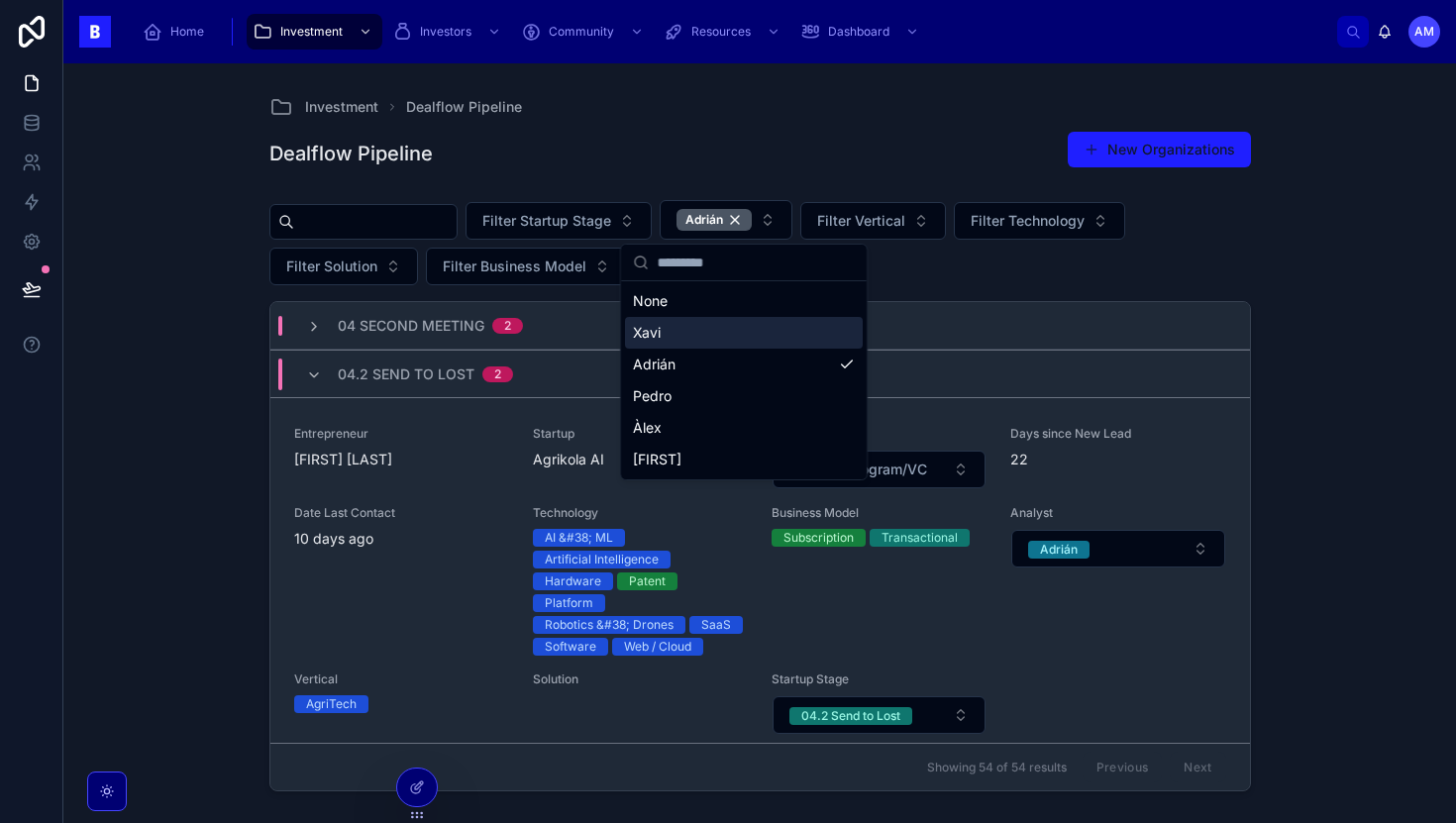 click on "Investment Dealflow Pipeline Dealflow Pipeline New Organizations Filter Startup Stage [FIRST] Filter Vertical Filter Technology Filter Solution Filter Business Model 04 Second Meeting 2 04.2 Send to Lost 2 Entrepreneur [FIRST][LAST] Startup [COMPANY] Program/VC Select a Program/VC Days since New Lead 22 Date Last Contact 10 days ago Technology AI & ML Artificial Intelligence Hardware Patent Platform Robotics & Drones SaaS Software Web / Cloud Business Model Subscription Transactional Analyst [FIRST] Vertical AgriTech Solution Startup Stage 04.2 Send to Lost Entrepreneur [FIRST] [LAST], [FIRST] [LAST] Startup [COMPANY] Program/VC Program Days since New Lead 51 Date Last Contact 29 days ago Technology Business Model Analyst [FIRST] Vertical Solution Startup Stage 04.2 Send to Lost 05.2 UIR (Updated Investment Recommendation) 2 Entrepreneur [FIRST] [LAST] Startup [COMPANY] Program/VC Select a Program/VC Days since New Lead 94 Date Last Contact 2 months ago Technology AI & ML Business Model 171 1" at bounding box center [760, 443] 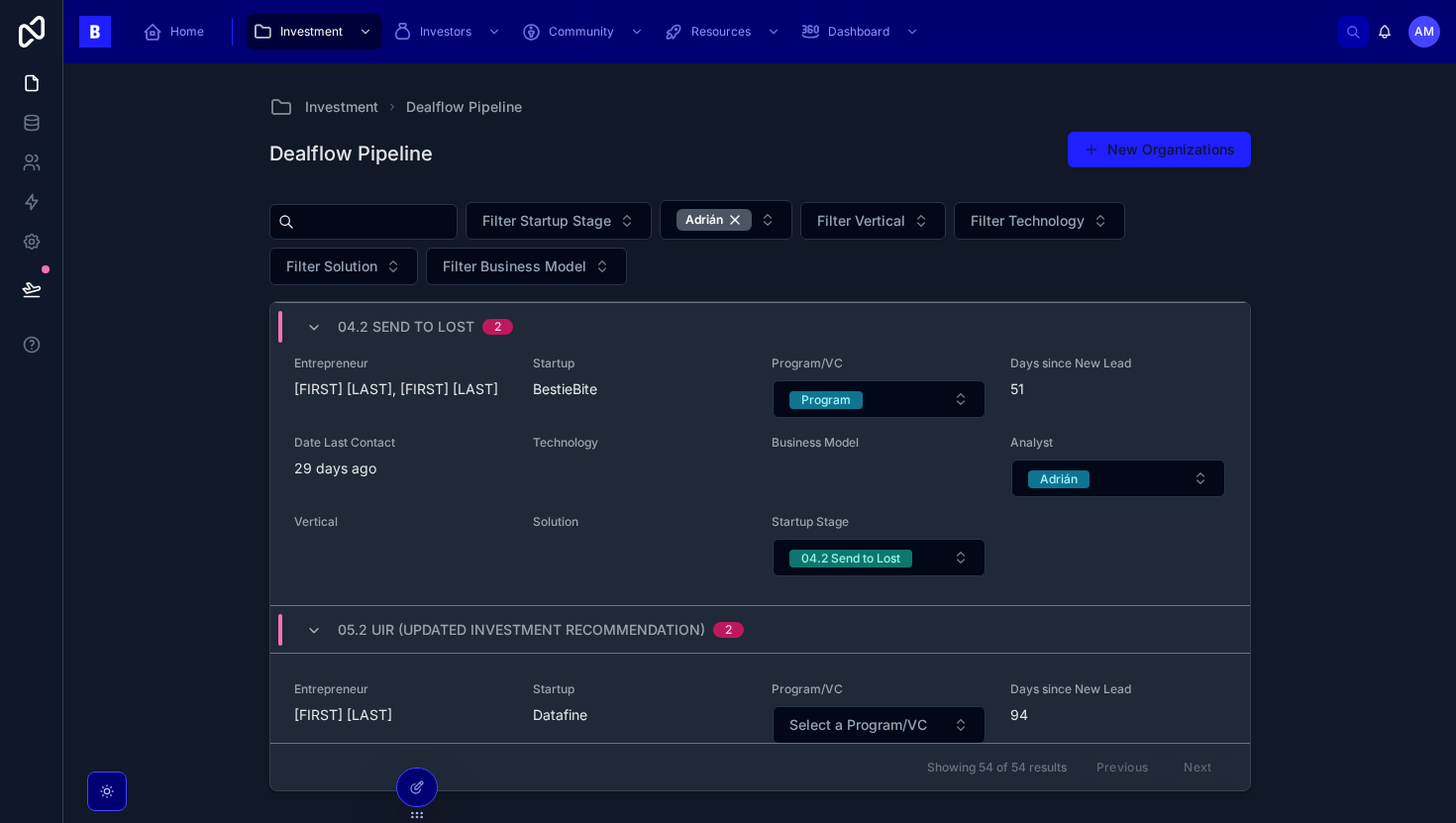 scroll, scrollTop: 441, scrollLeft: 0, axis: vertical 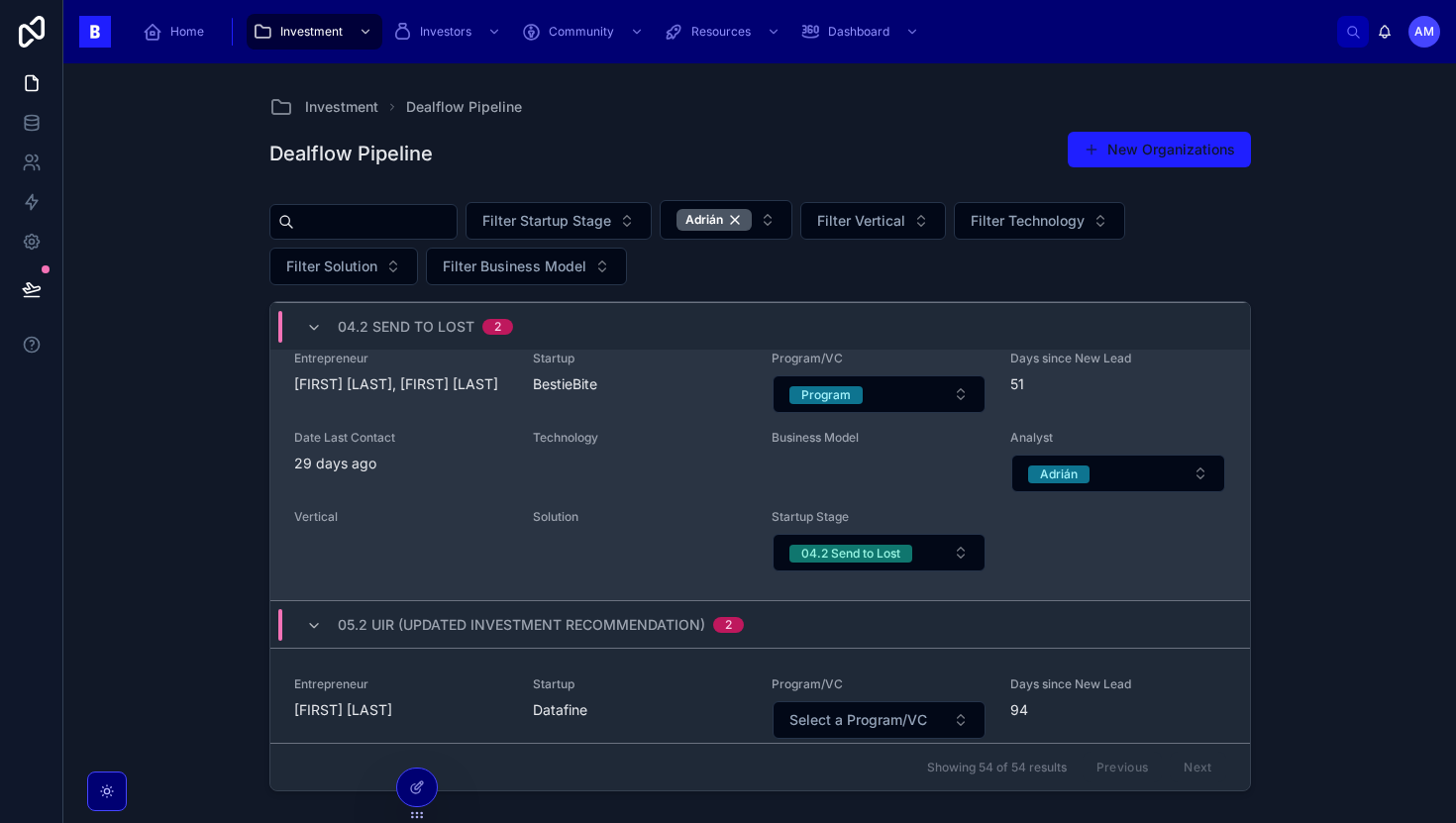 click on "Entrepreneur [FIRST] [LAST], [FIRST] [LAST] Startup [COMPANY] Program/VC Program Days since New Lead 51 Date Last Contact 29 days ago Technology Business Model Analyst [FIRST] Vertical Solution Startup Stage 04.2 Send to Lost" at bounding box center (760, 462) 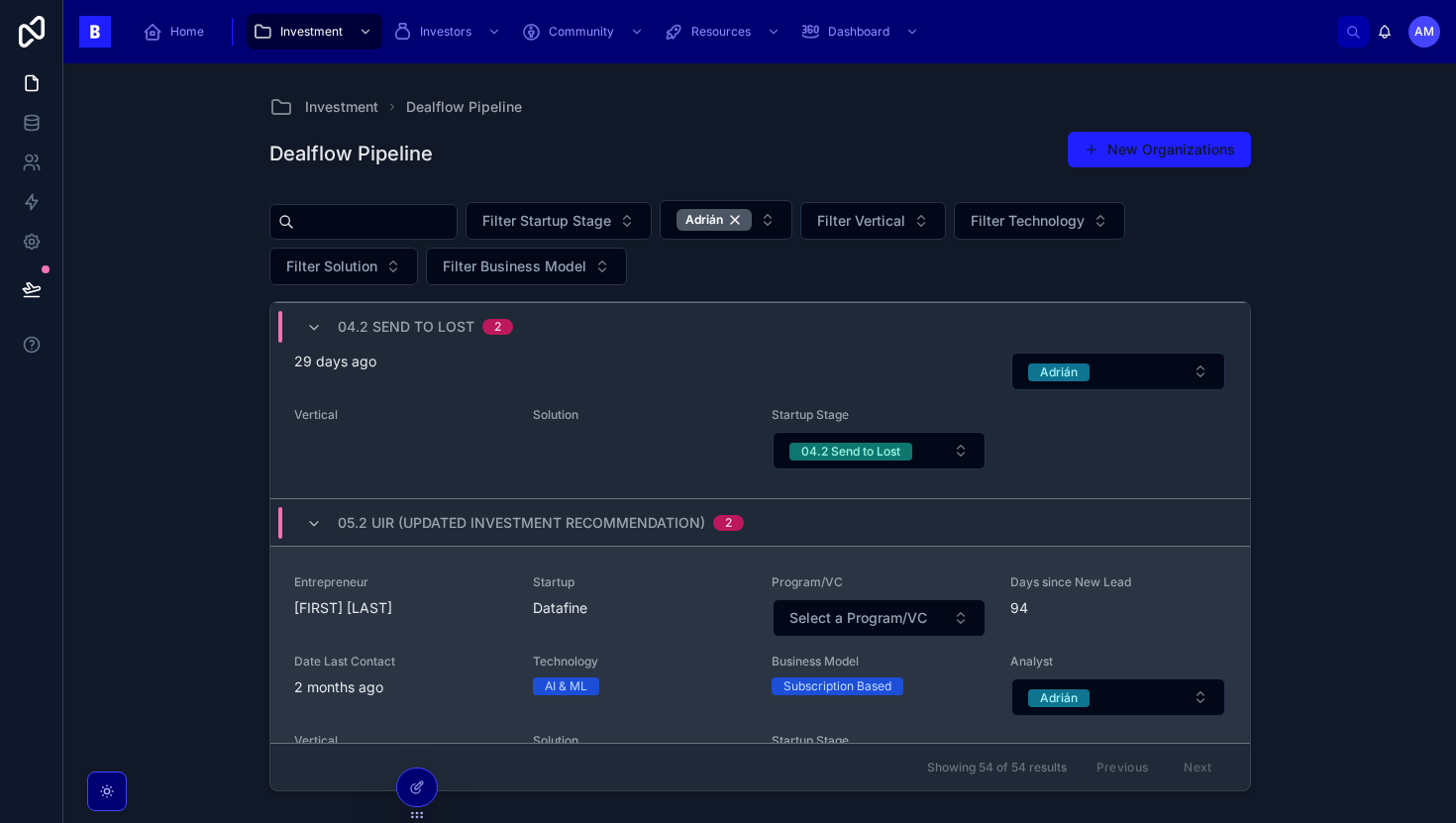 scroll, scrollTop: 649, scrollLeft: 0, axis: vertical 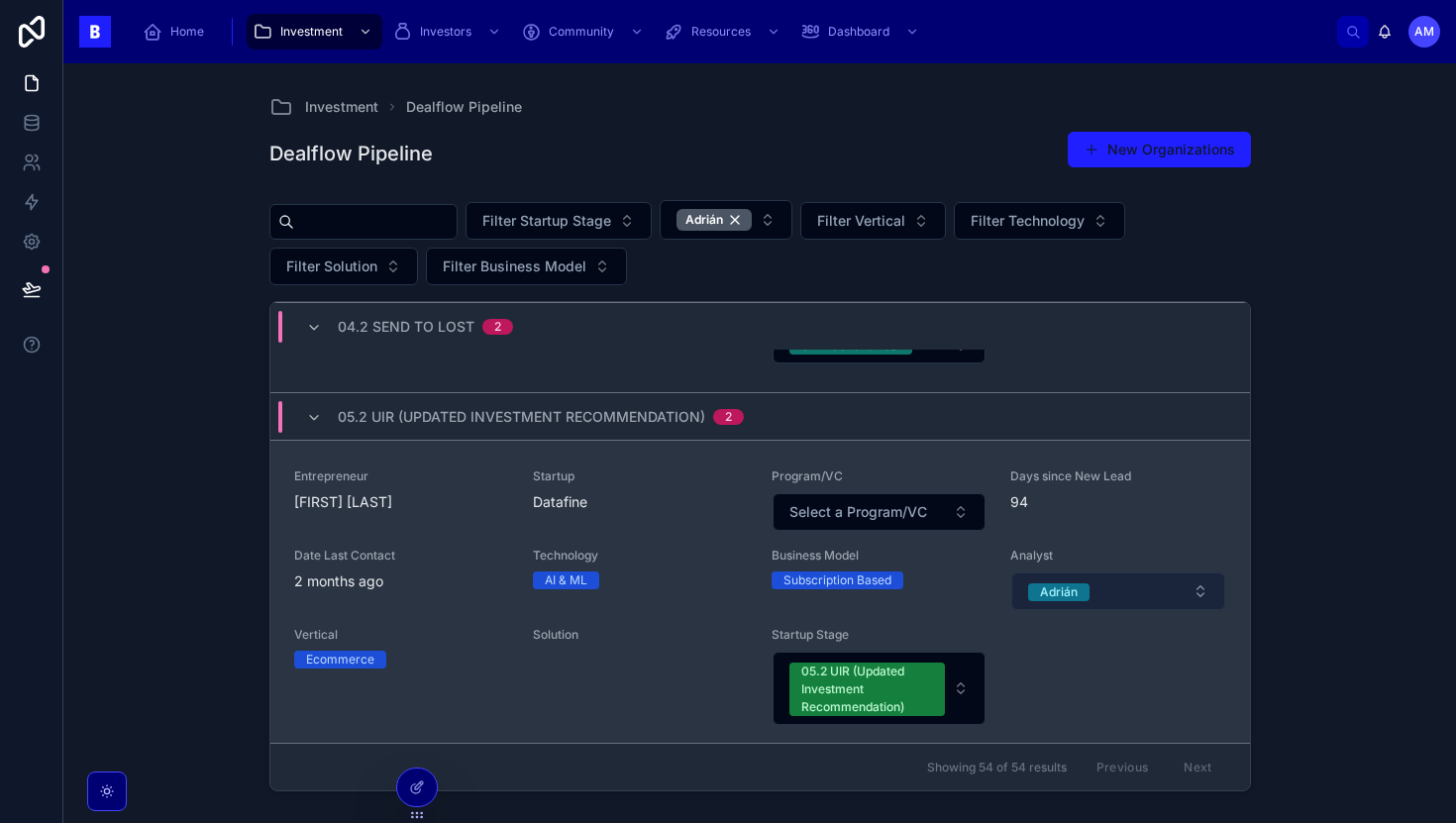 click on "Adrián" at bounding box center (1059, 592) 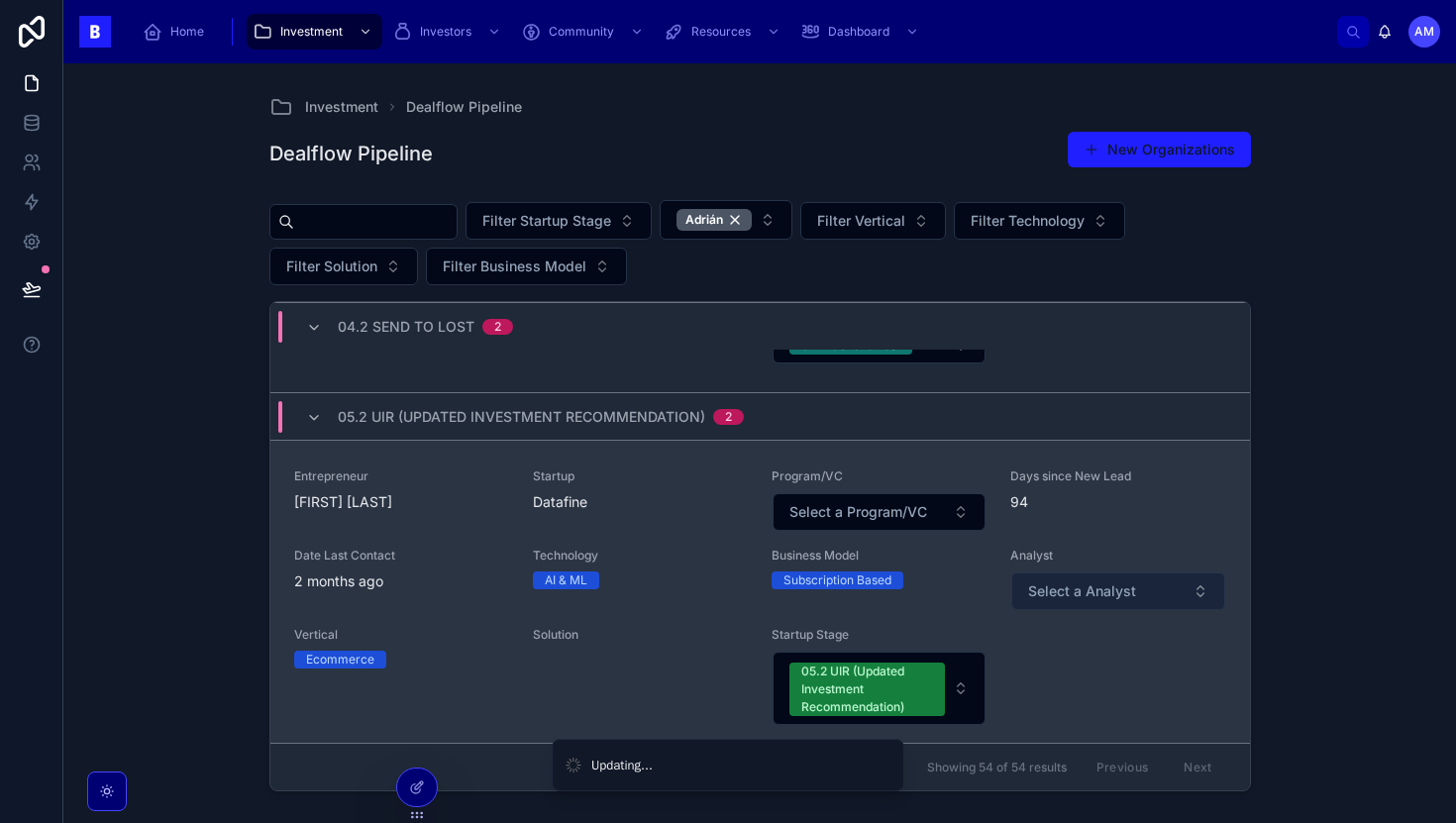 click on "Select a Analyst" at bounding box center [1082, 591] 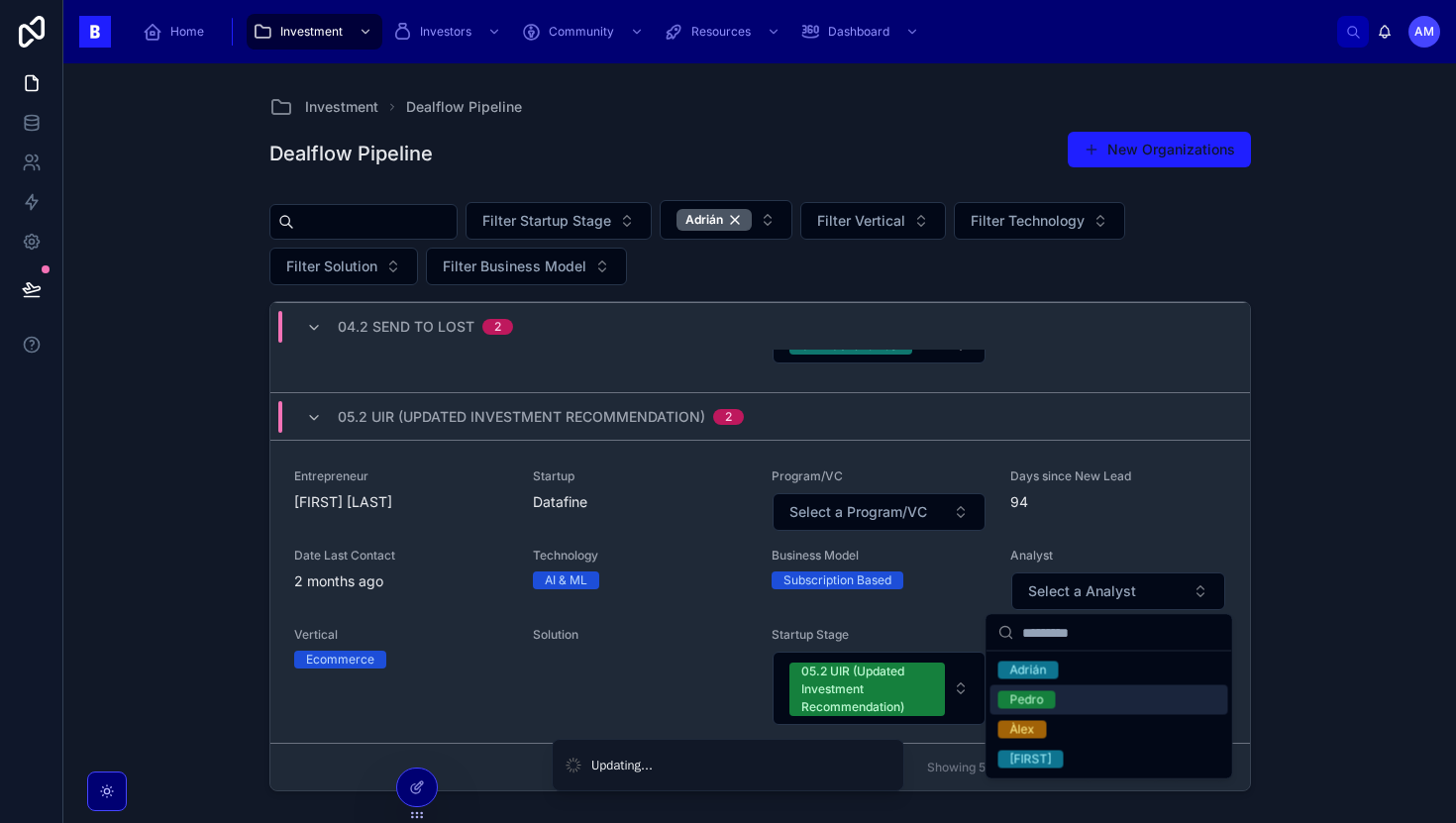 click on "Pedro" at bounding box center (1027, 700) 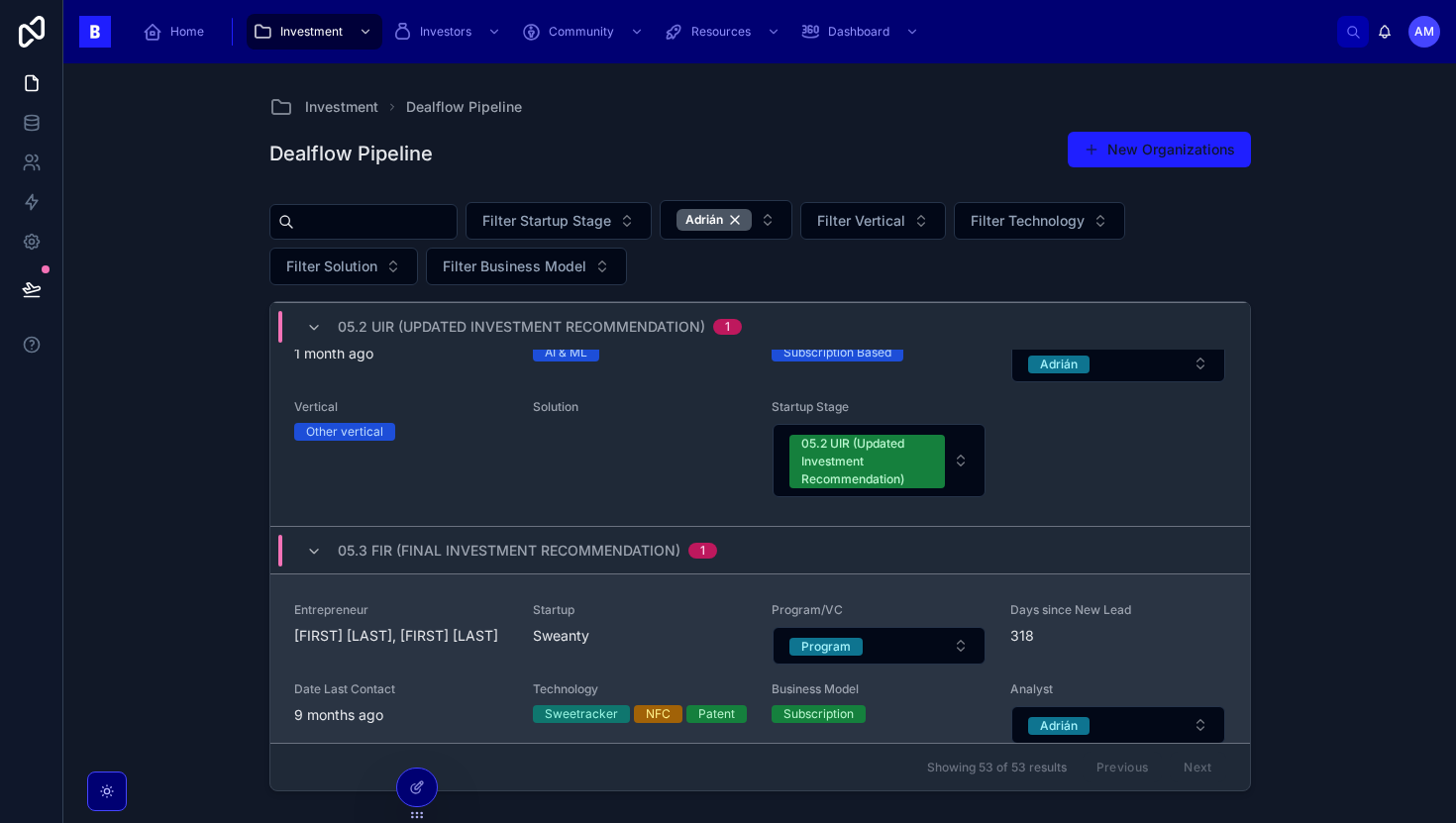 scroll, scrollTop: 1080, scrollLeft: 0, axis: vertical 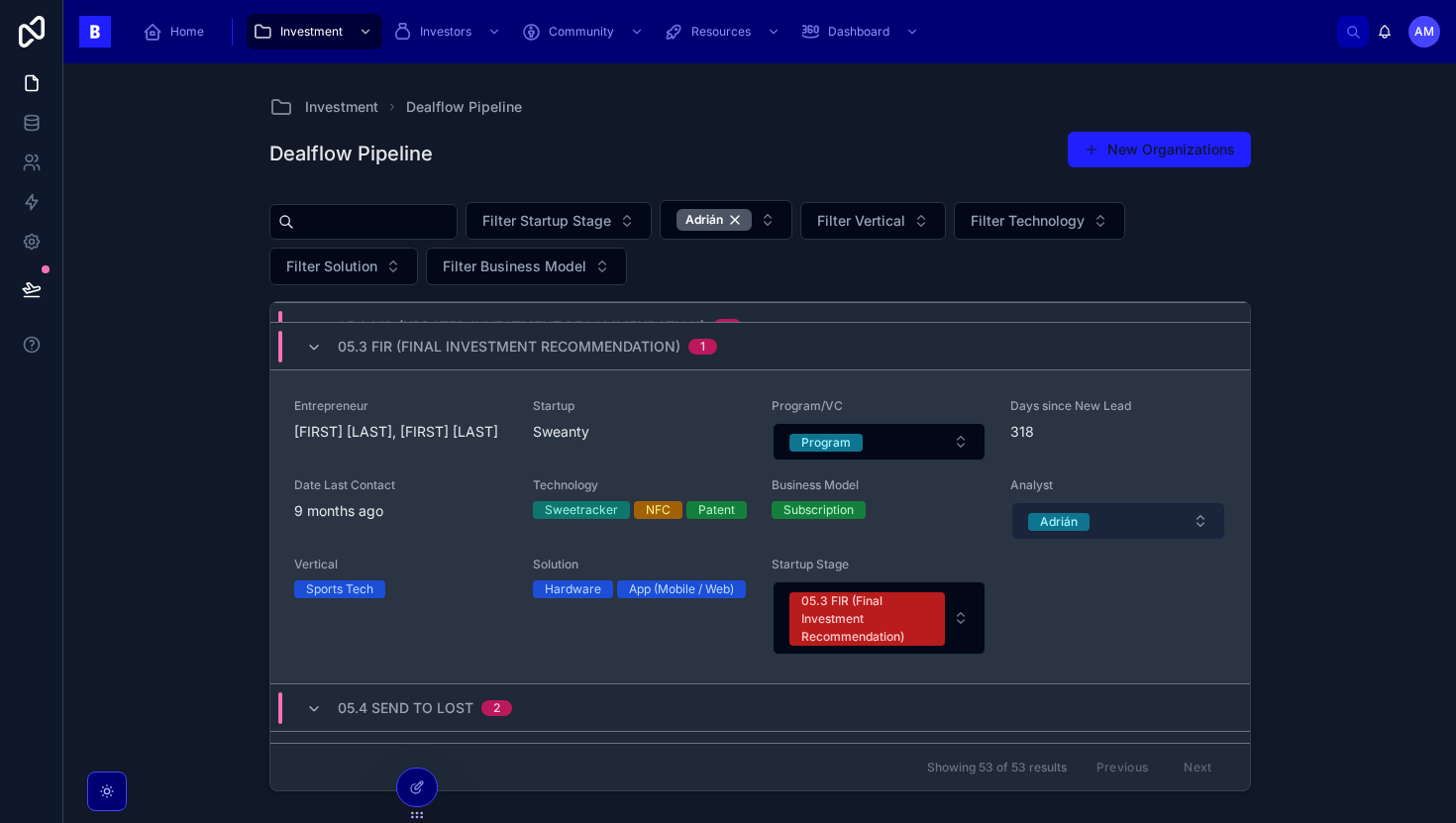 click on "Adrián" at bounding box center (1117, 521) 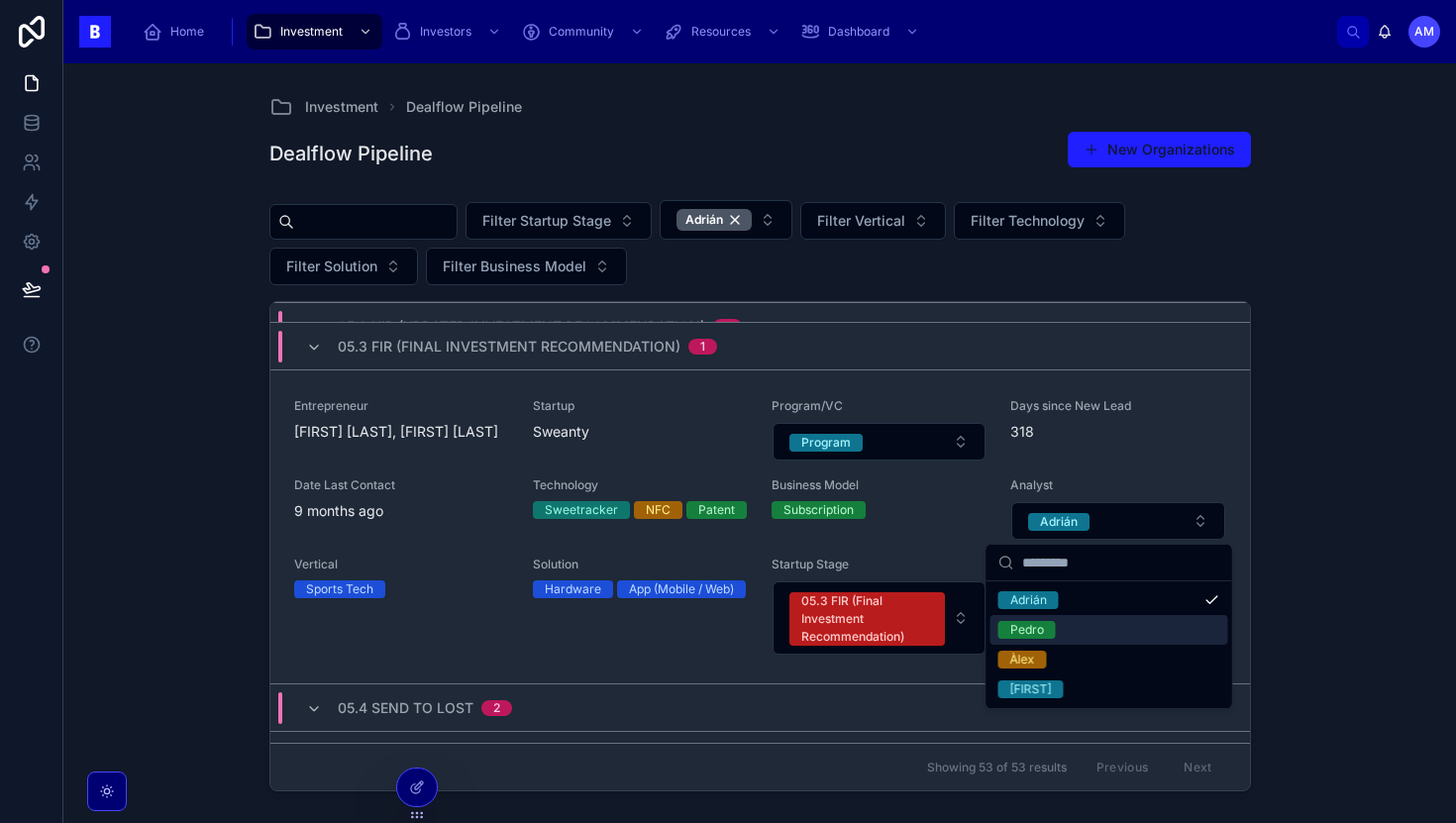 click on "Pedro" at bounding box center [1027, 630] 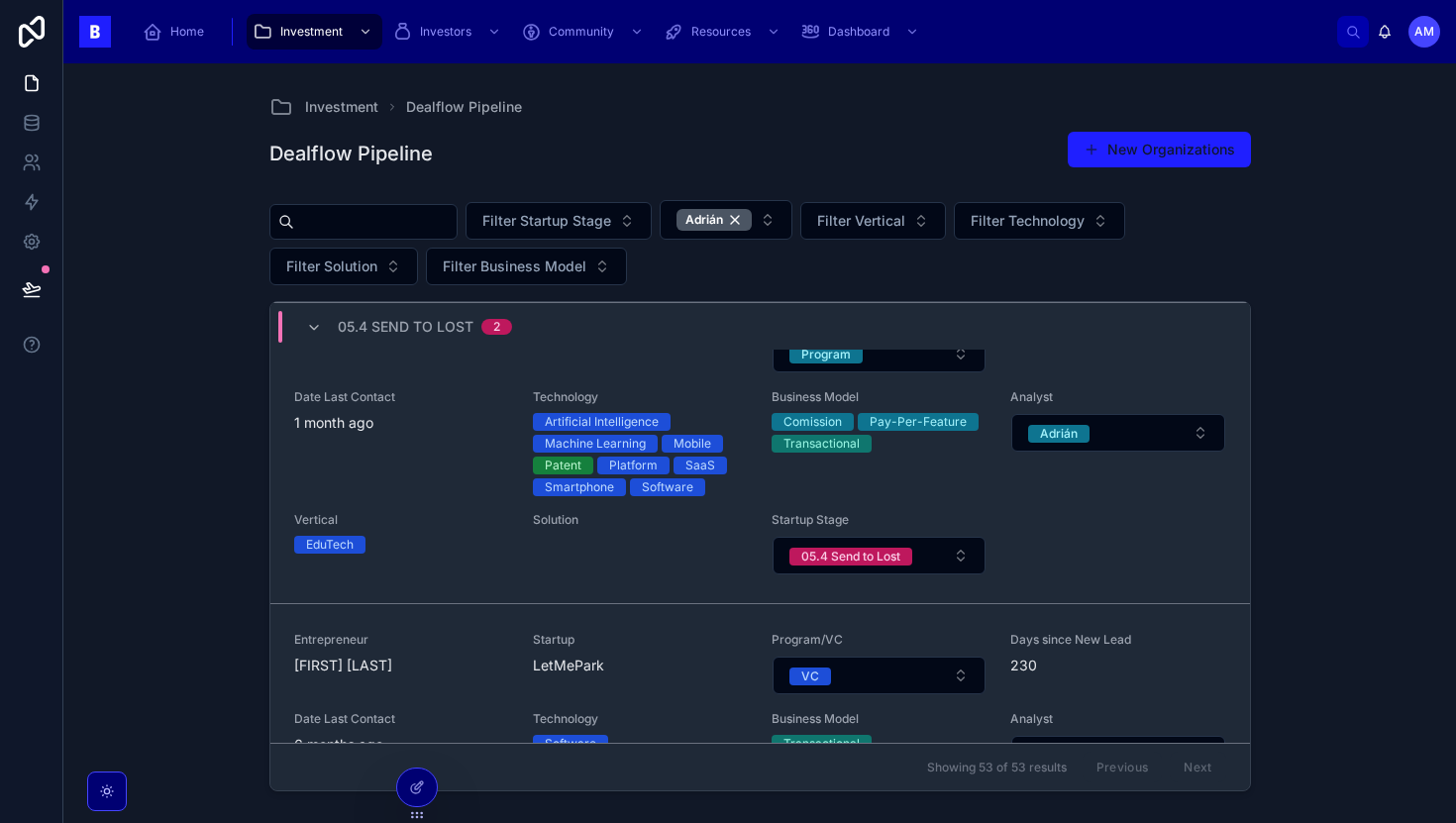 scroll, scrollTop: 1366, scrollLeft: 0, axis: vertical 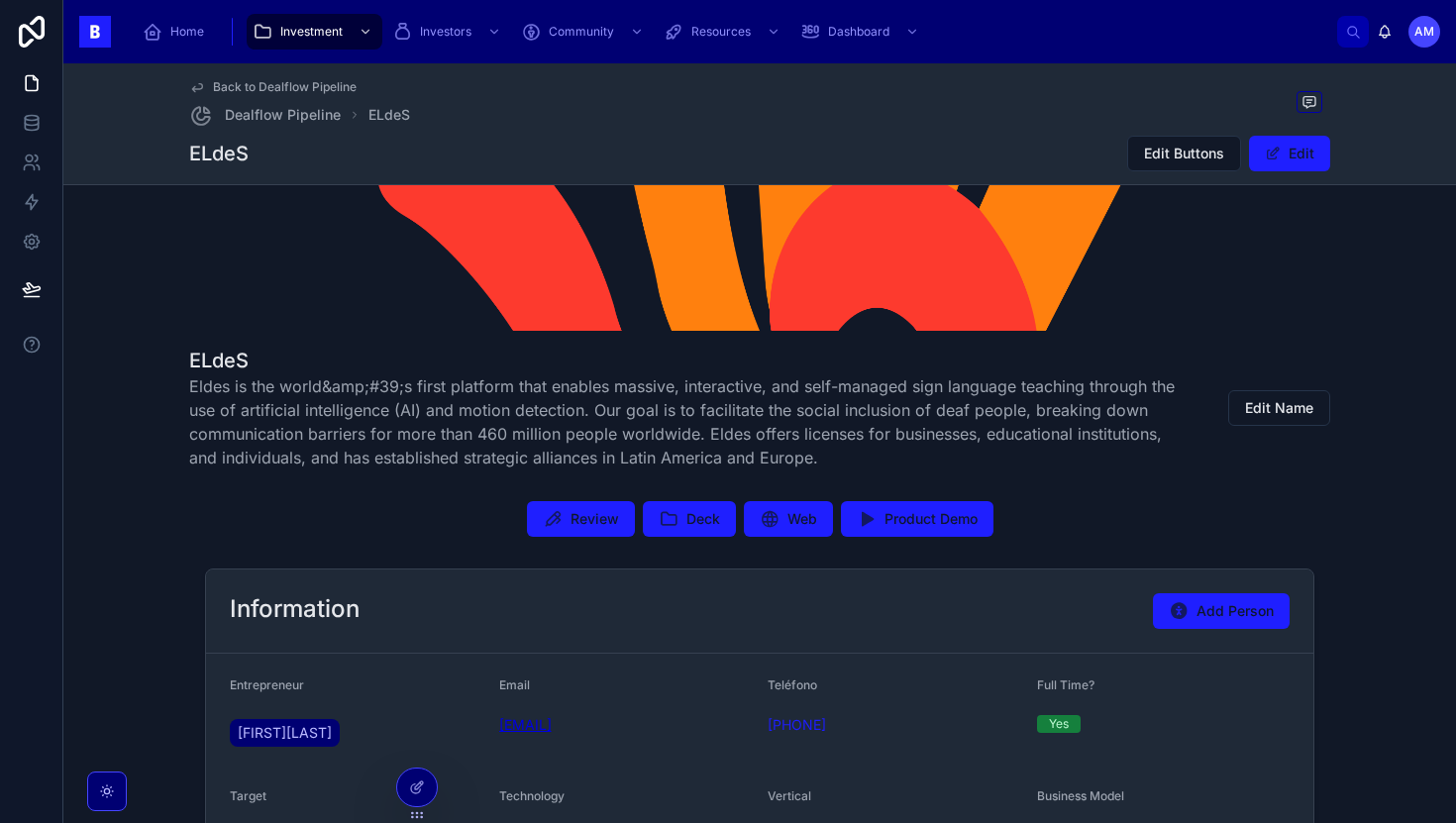 drag, startPoint x: 679, startPoint y: 728, endPoint x: 495, endPoint y: 728, distance: 184 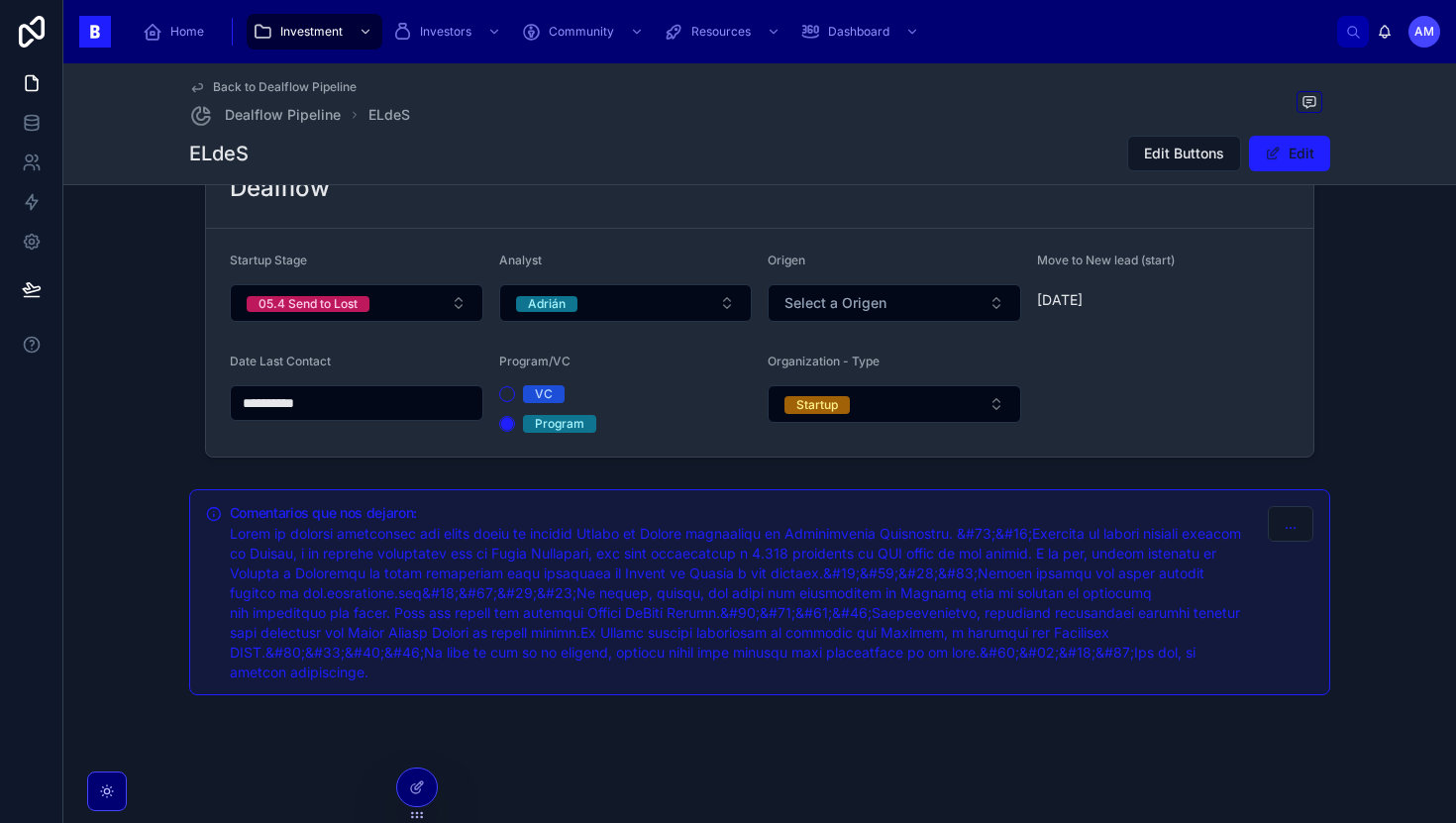 scroll, scrollTop: 1579, scrollLeft: 0, axis: vertical 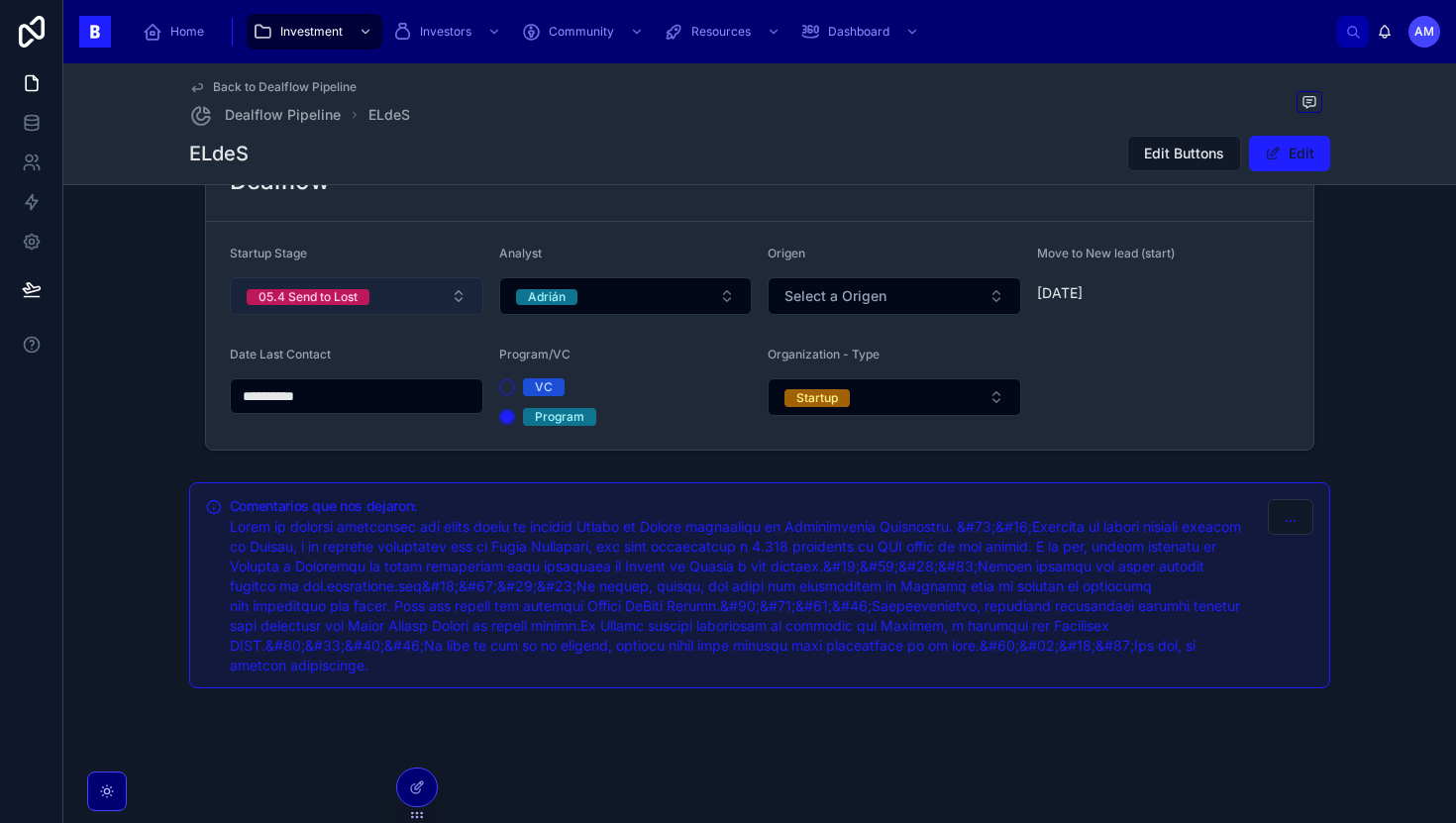 click on "05.4 Send to Lost" at bounding box center [357, 296] 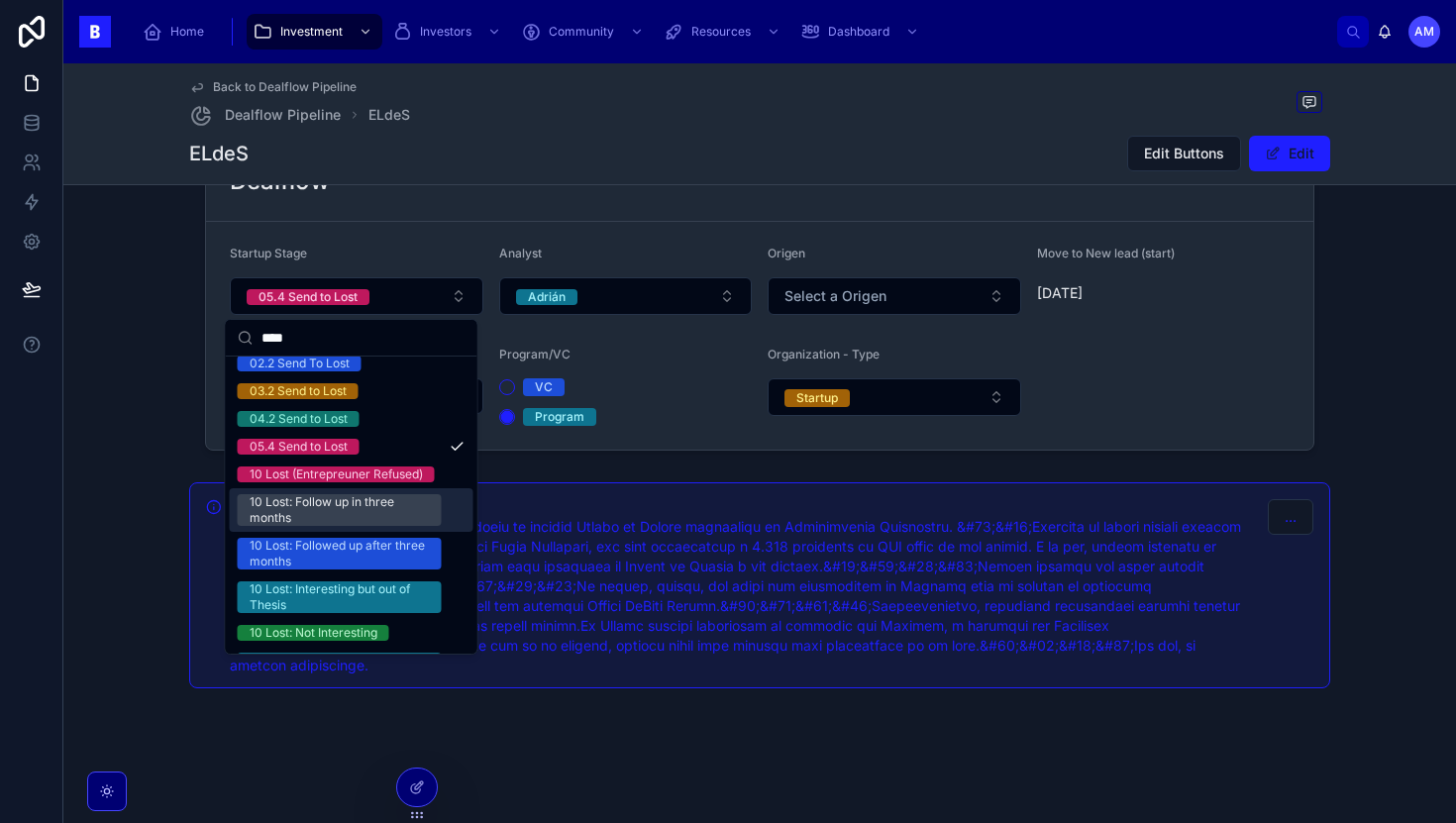 scroll, scrollTop: 30, scrollLeft: 0, axis: vertical 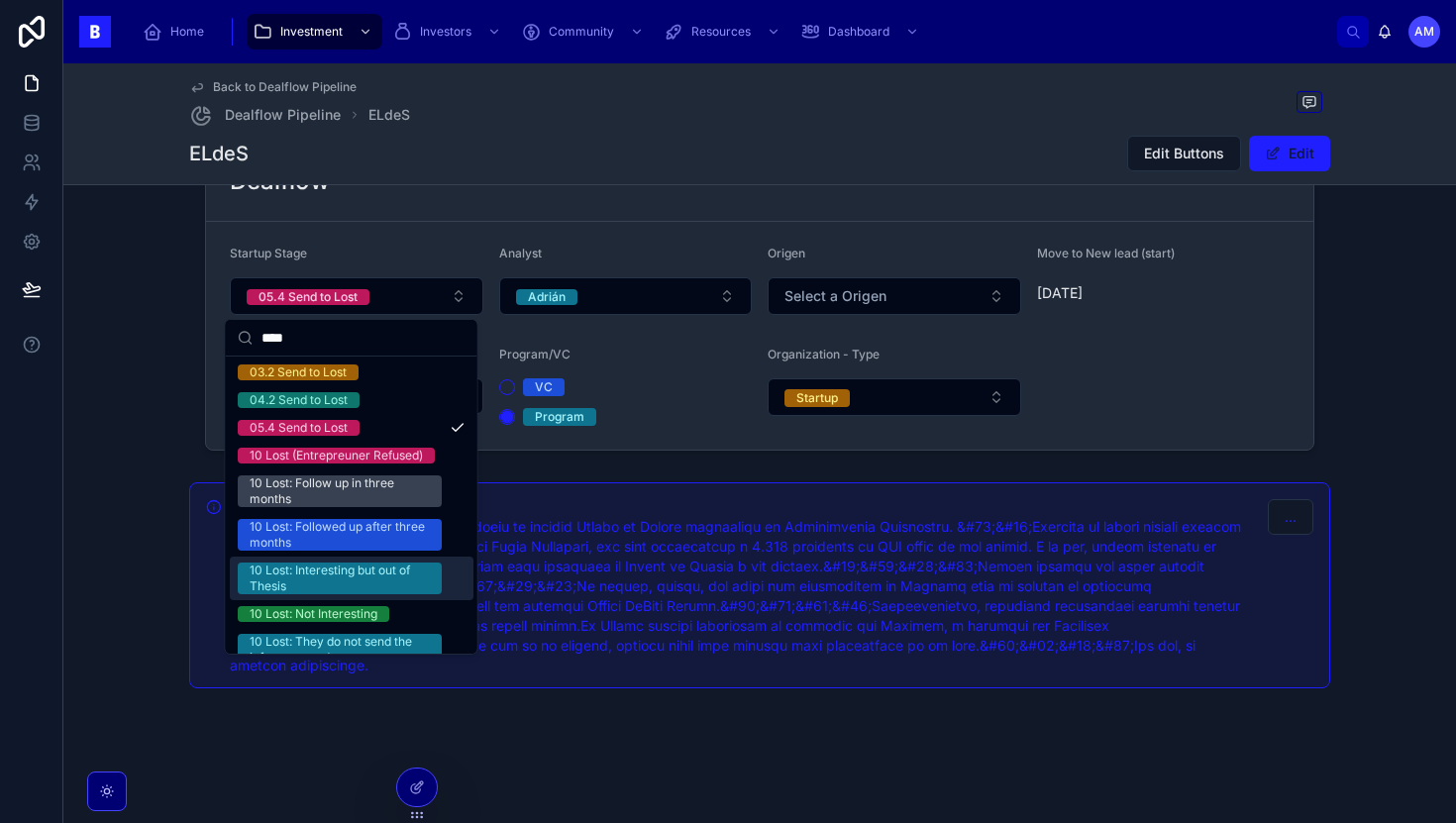 type on "****" 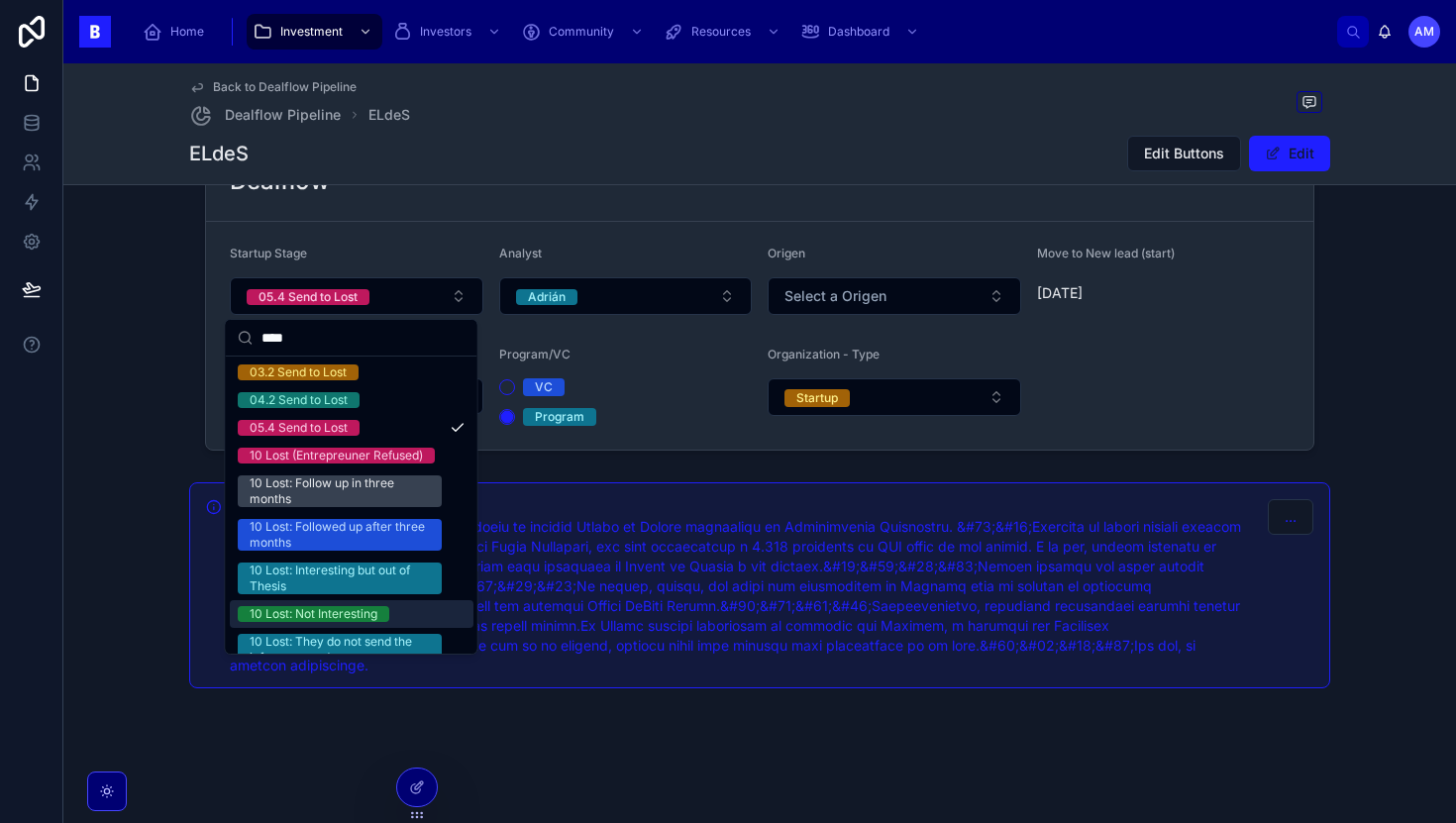 click on "10 Lost: Not Interesting" at bounding box center (313, 614) 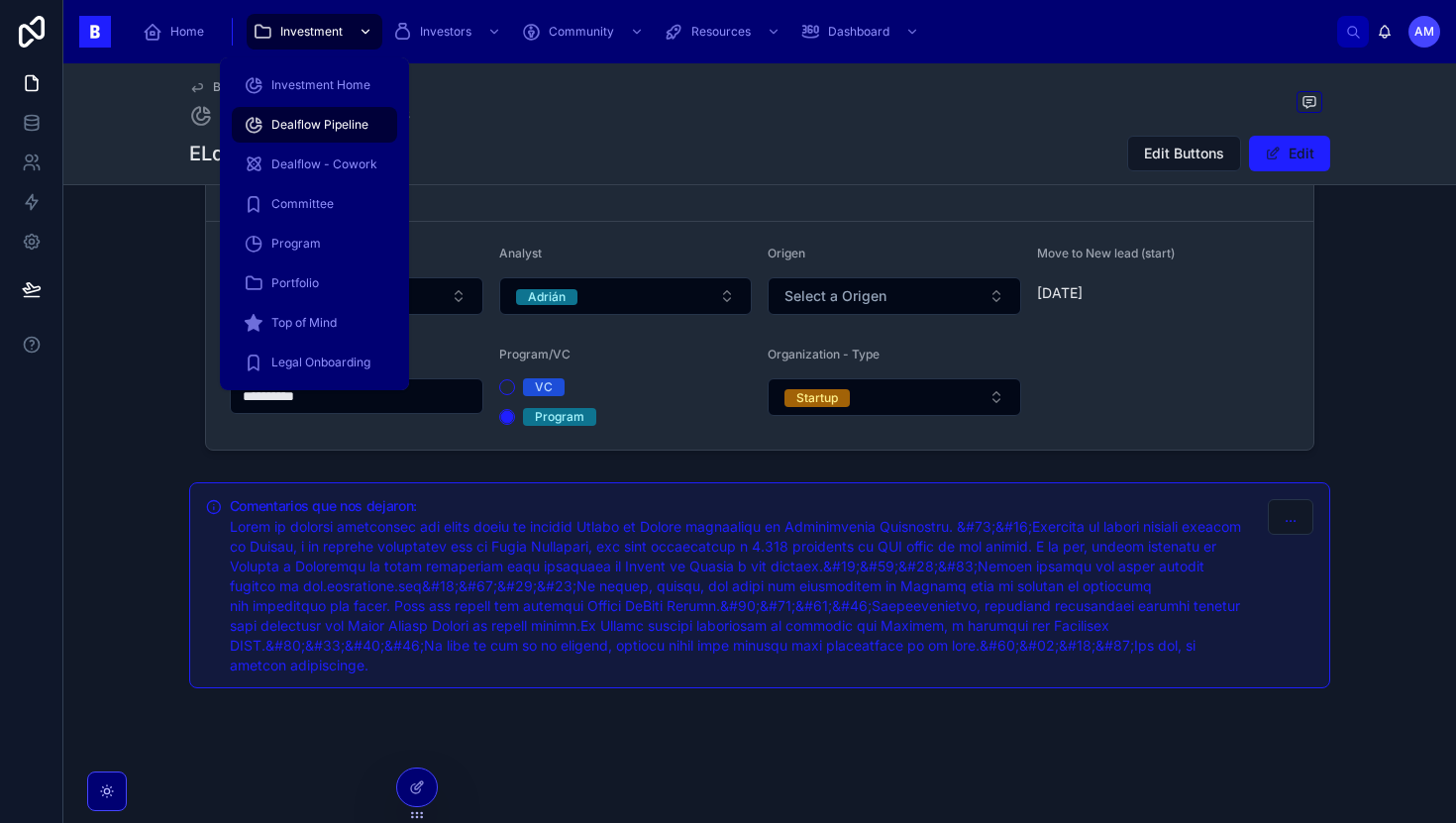 click on "Investment" at bounding box center (311, 32) 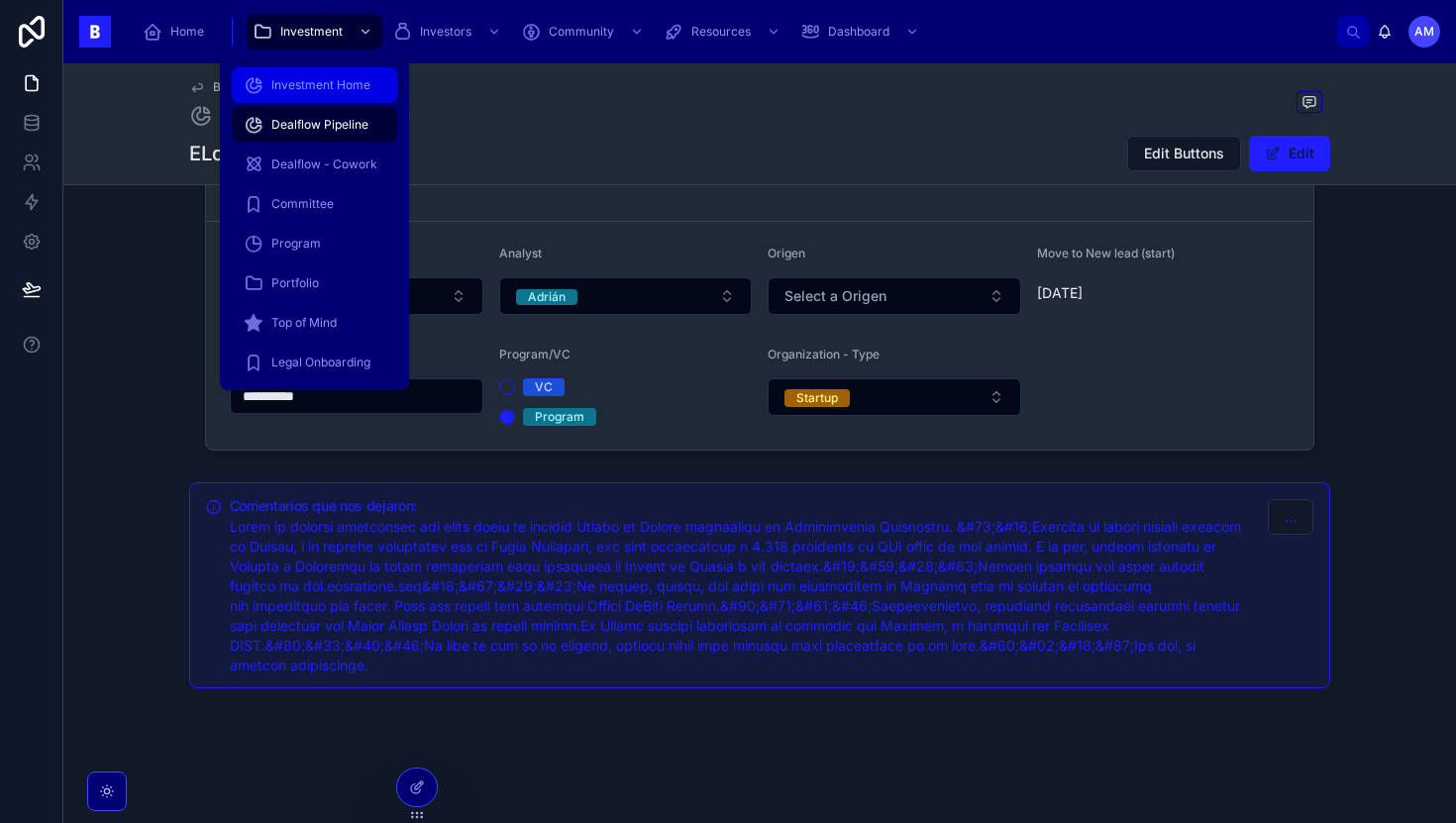 scroll, scrollTop: 0, scrollLeft: 0, axis: both 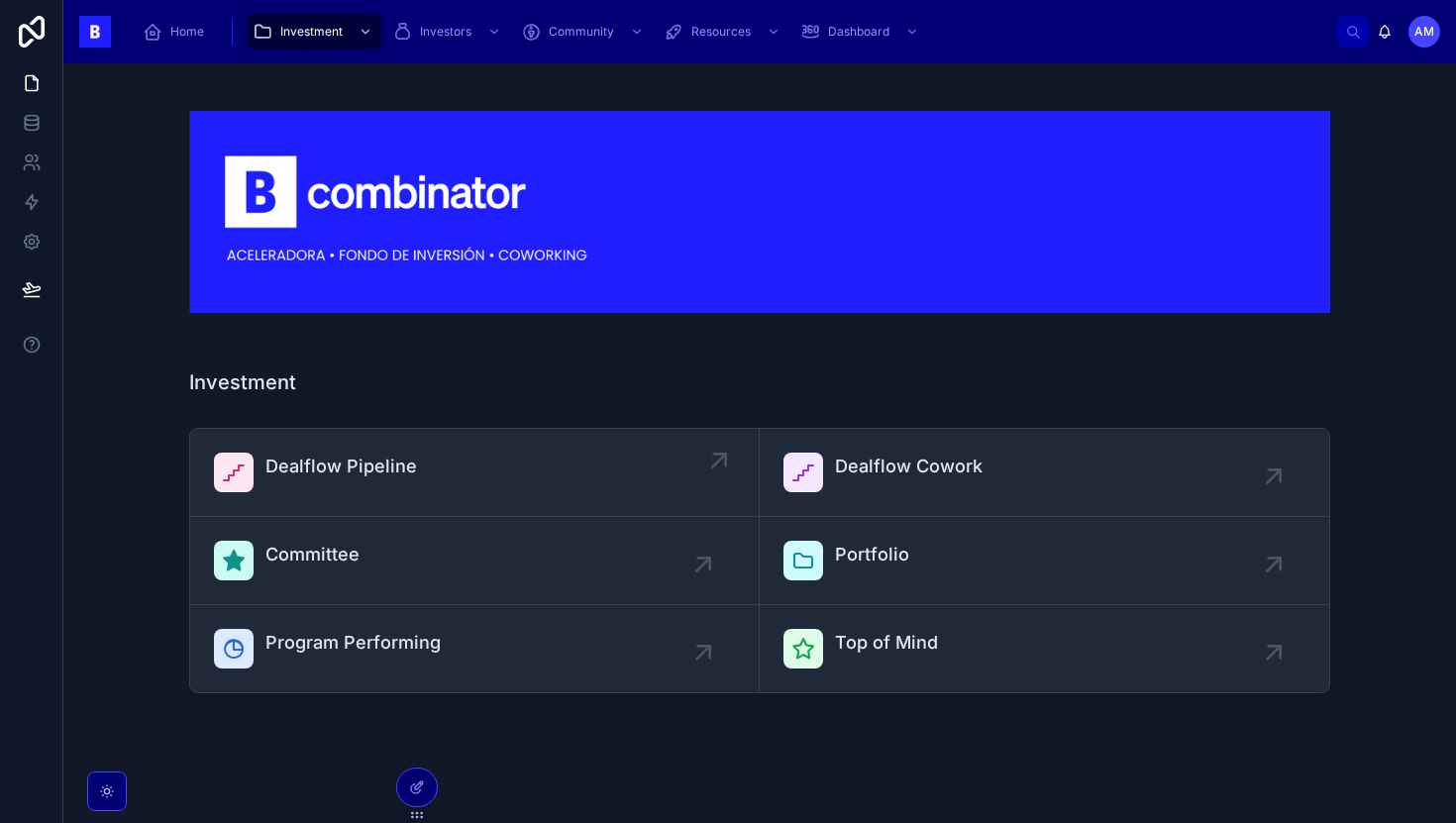 click on "Dealflow Pipeline" at bounding box center (474, 472) 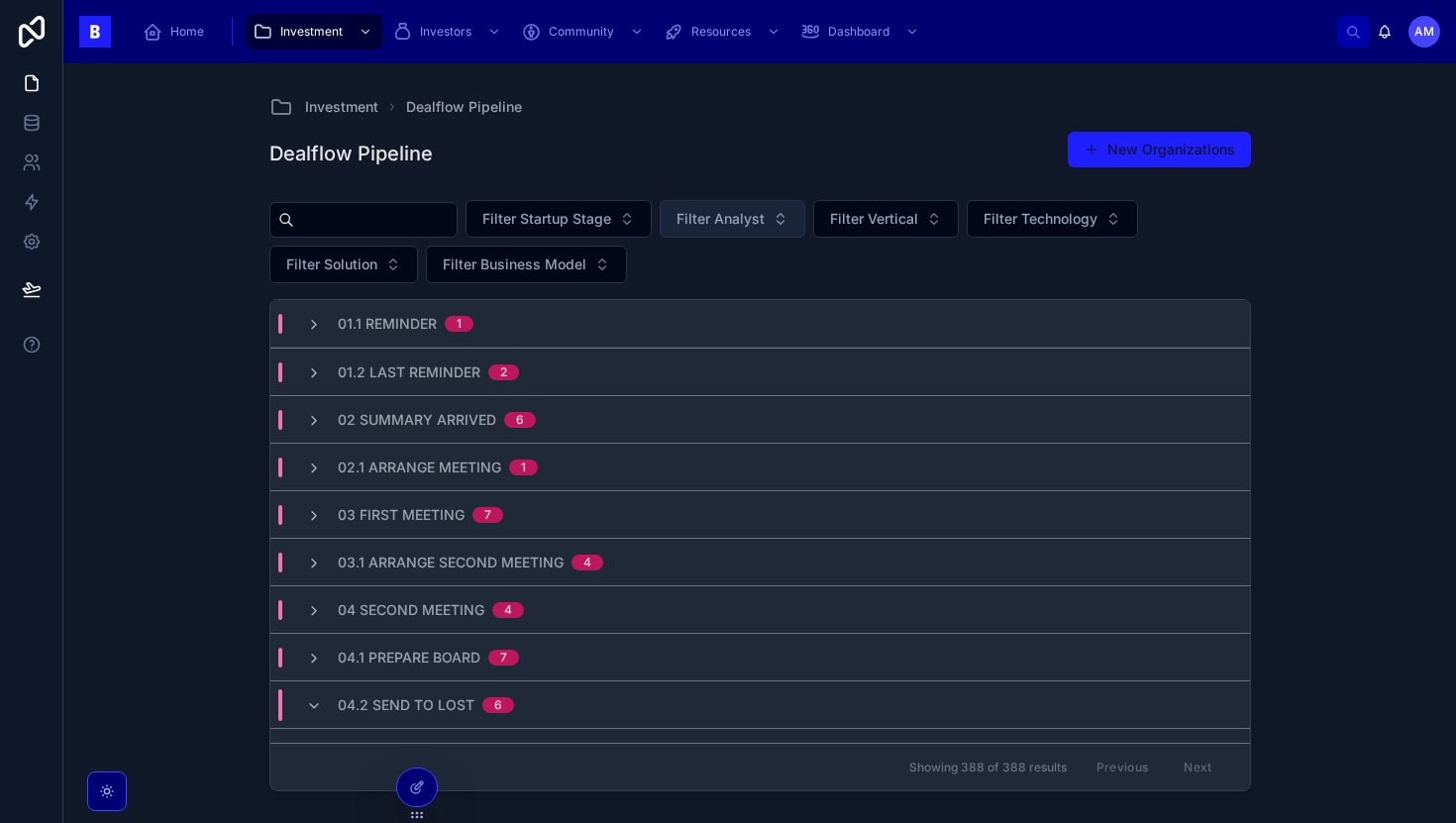 click on "Filter Analyst" at bounding box center (732, 219) 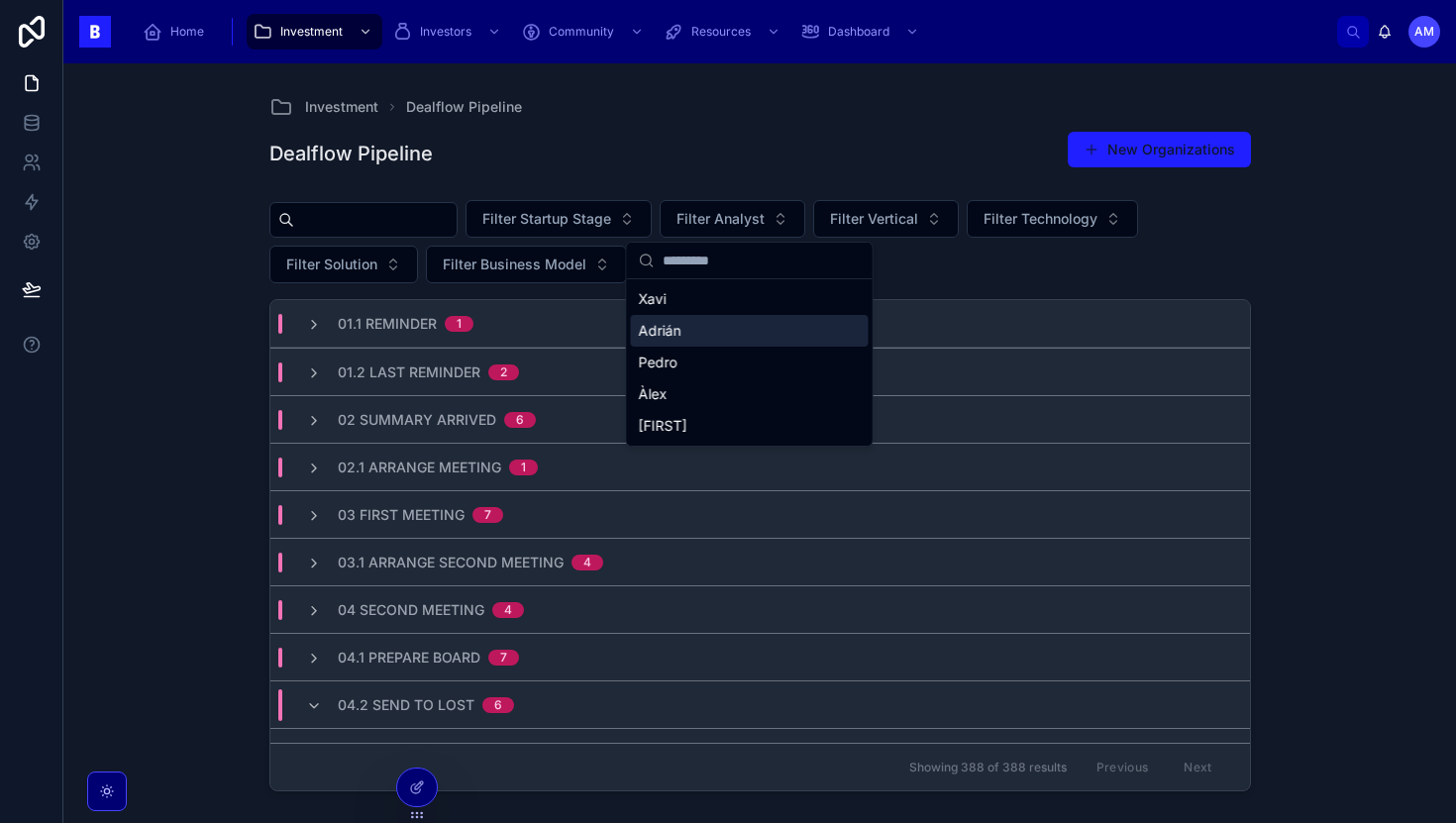 click on "Adrián" at bounding box center [750, 331] 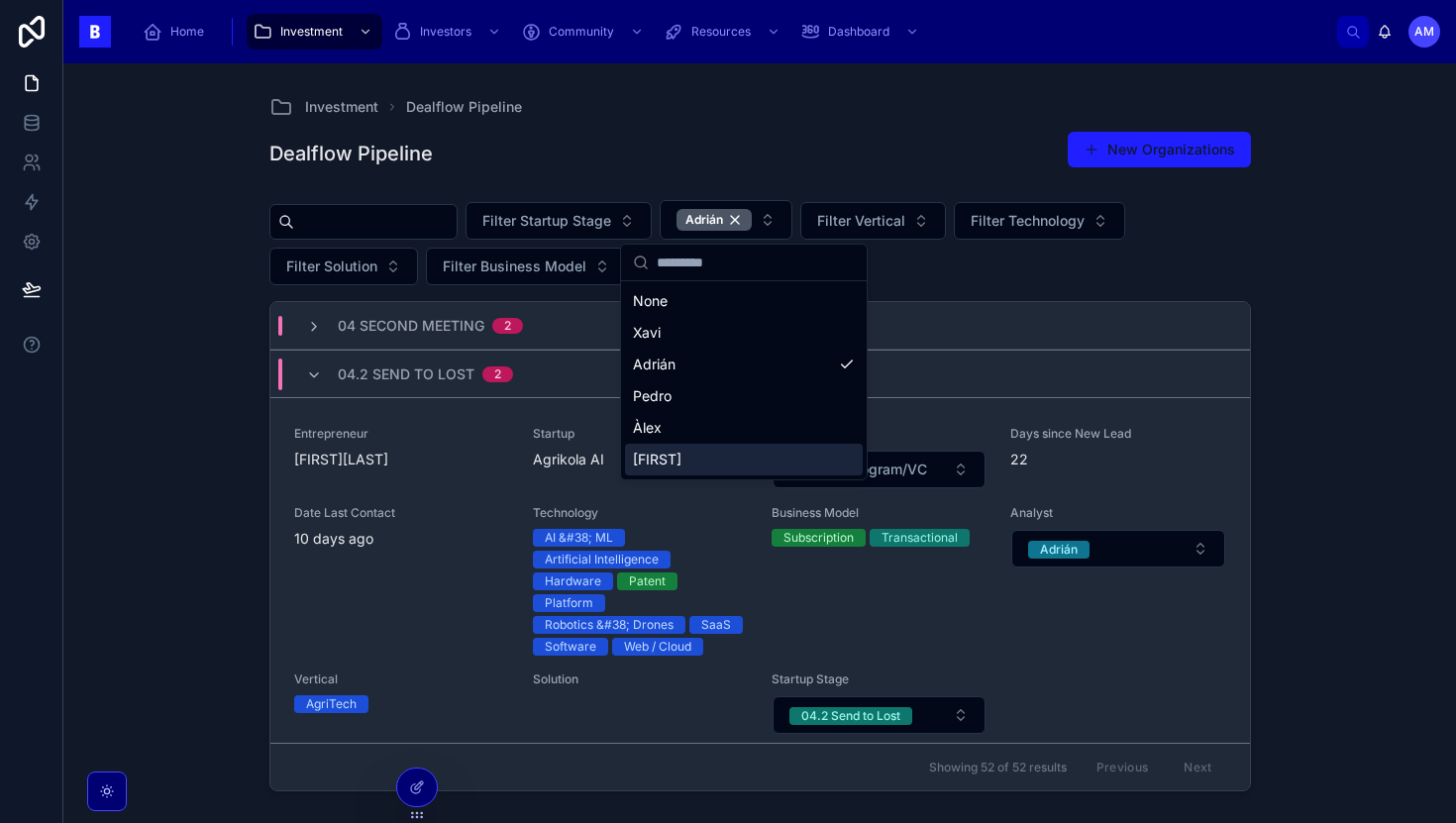 click on "Investment Dealflow Pipeline Dealflow Pipeline New Organizations Filter Startup Stage Adrián Filter Vertical Filter Technology Filter Solution Filter Business Model 04 Second Meeting 2 04.2 Send to Lost 2 Entrepreneur RicardPardell Startup Agrikola AI  Program/VC Select a Program/VC Days since New Lead 22 Date Last Contact 10 days ago Technology AI &#38; ML Artificial Intelligence Hardware Patent Platform Robotics &#38; Drones SaaS Software Web / Cloud Business Model Subscription Transactional Analyst Adrián Vertical AgriTech Solution Startup Stage 04.2 Send to Lost Entrepreneur Carlotta Robbe, Caterina Vertefeuille Startup BestieBite Program/VC Program Days since New Lead 51 Date Last Contact 29 days ago Technology Business Model Analyst Adrián Vertical Solution Startup Stage 04.2 Send to Lost 05.2 UIR (Updated Investment Recommendation) 1 Entrepreneur Leo Kotil Startup Overwatch AI Program/VC Program Days since New Lead 171 Date Last Contact 1 month ago Technology AI & ML Business Model Analyst Adrián 1" at bounding box center [760, 443] 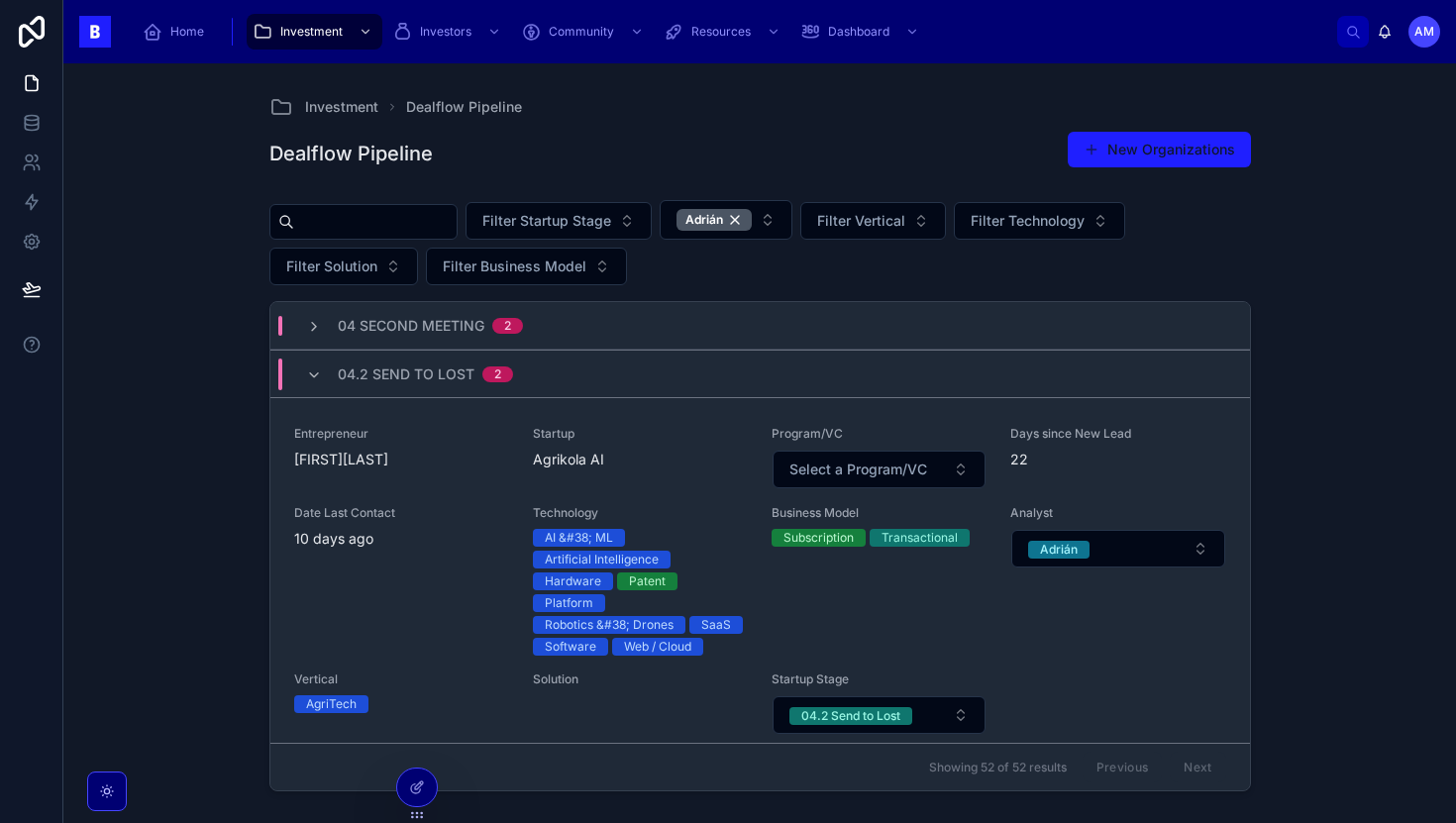 click on "04 Second Meeting 2" at bounding box center (430, 326) 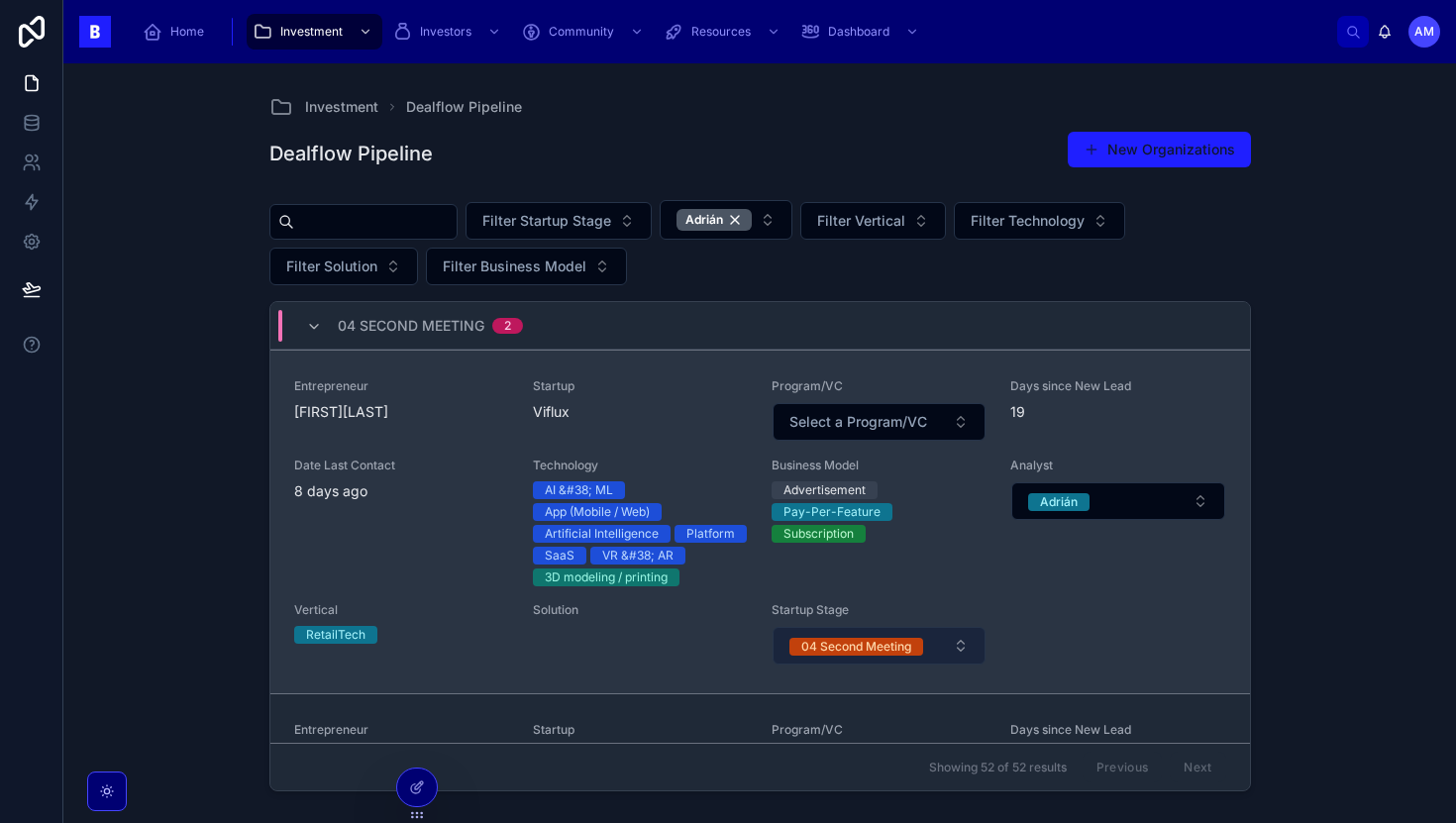 click on "04 Second Meeting" at bounding box center [856, 647] 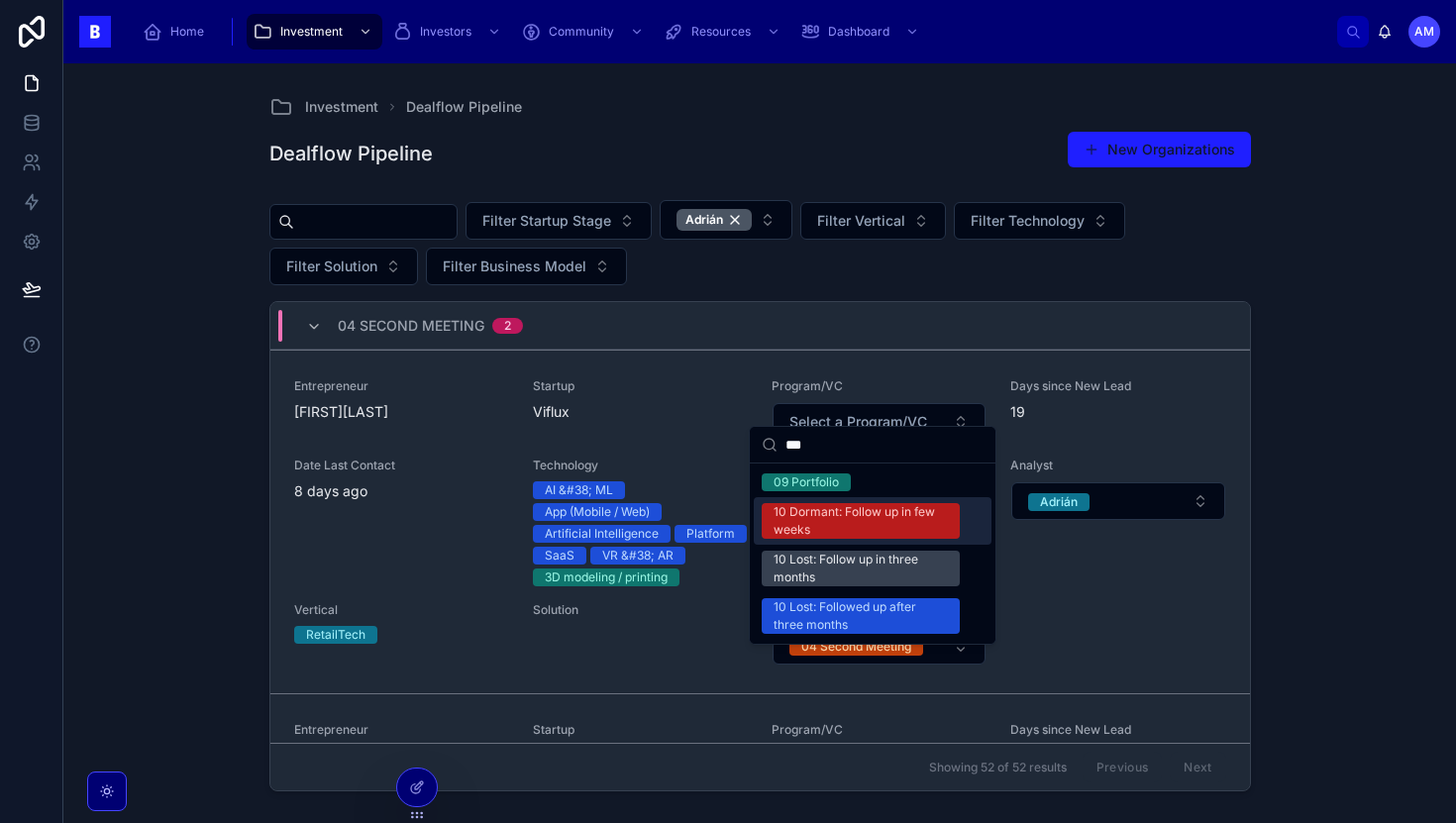 type on "***" 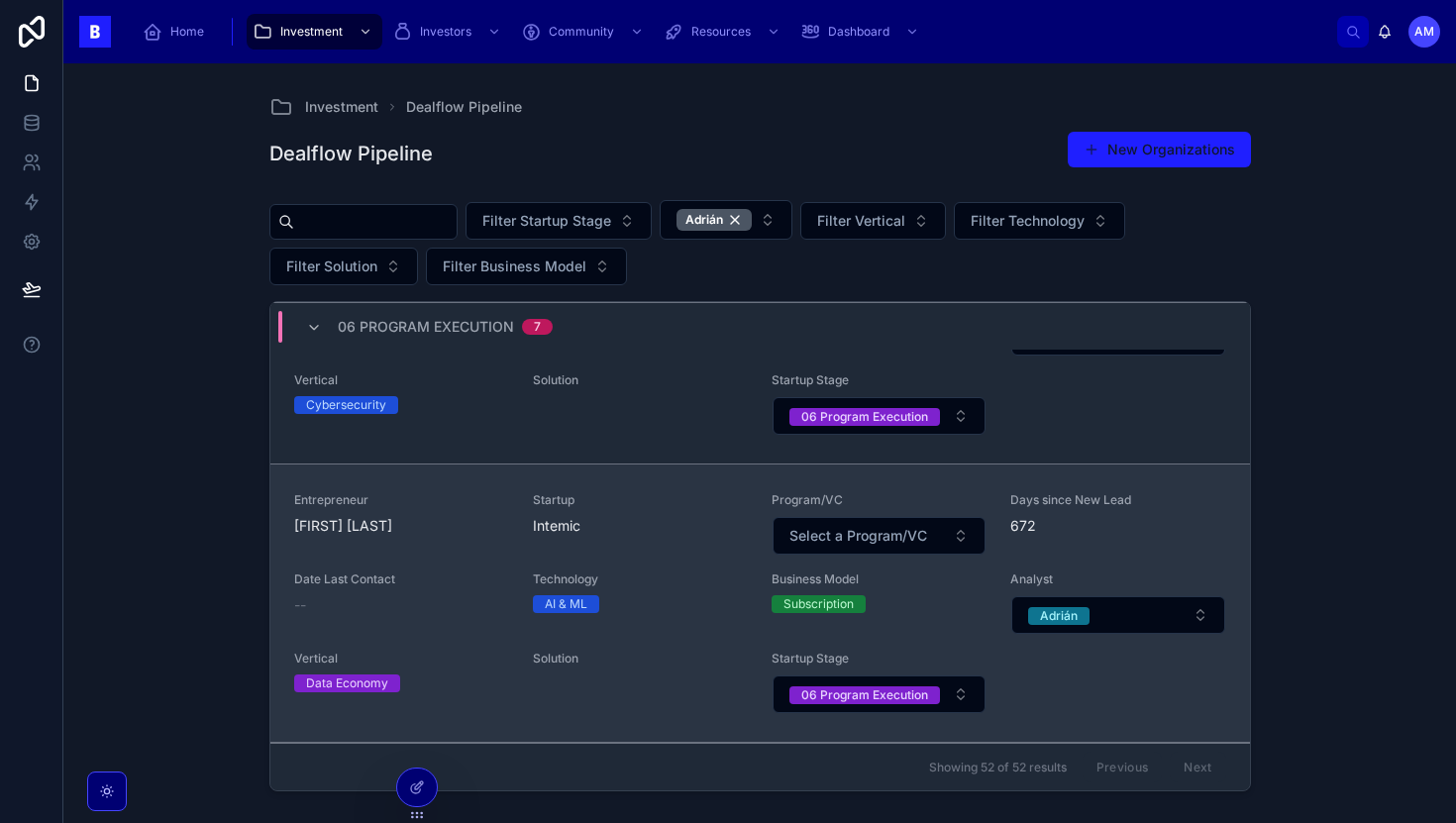 scroll, scrollTop: 3592, scrollLeft: 0, axis: vertical 